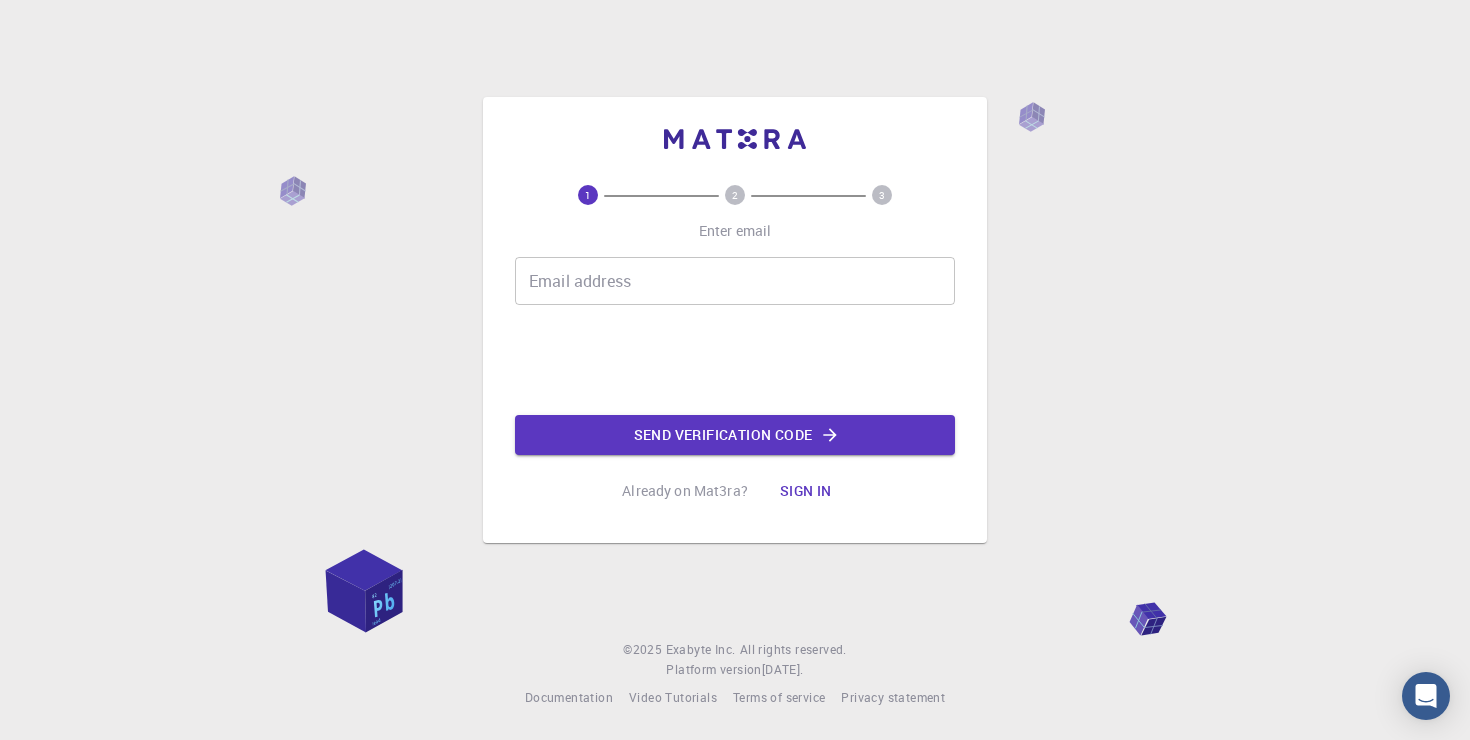 scroll, scrollTop: 0, scrollLeft: 0, axis: both 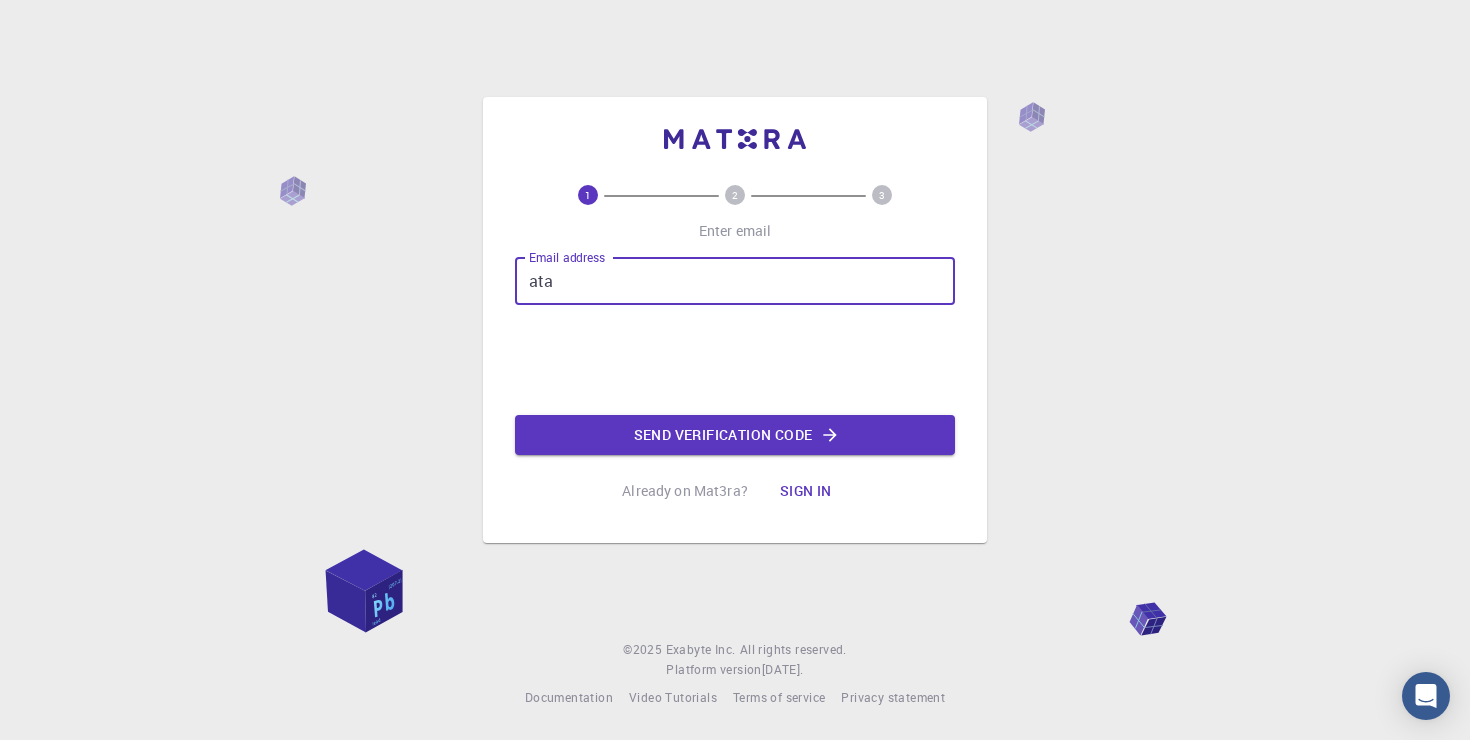 type on "[EMAIL_ADDRESS][DOMAIN_NAME]" 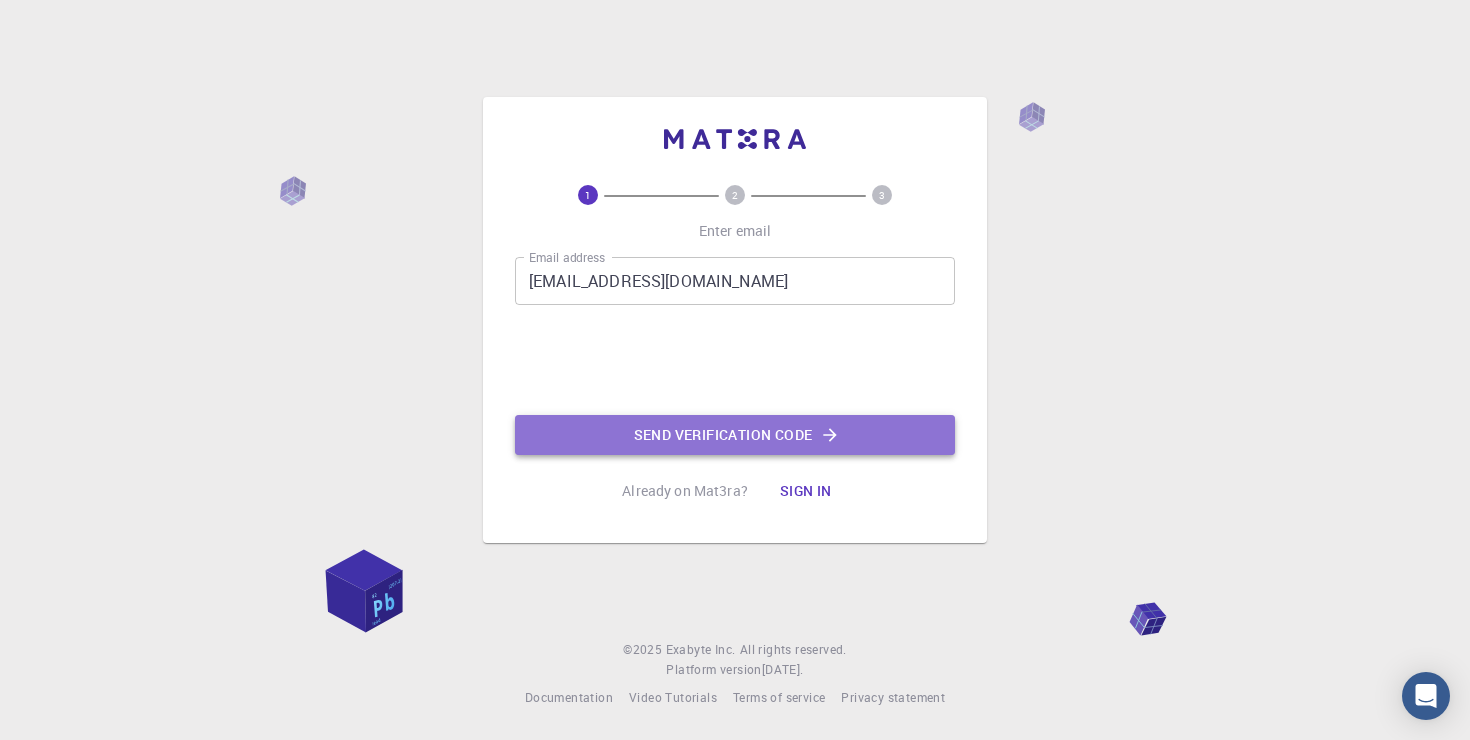 click on "Send verification code" 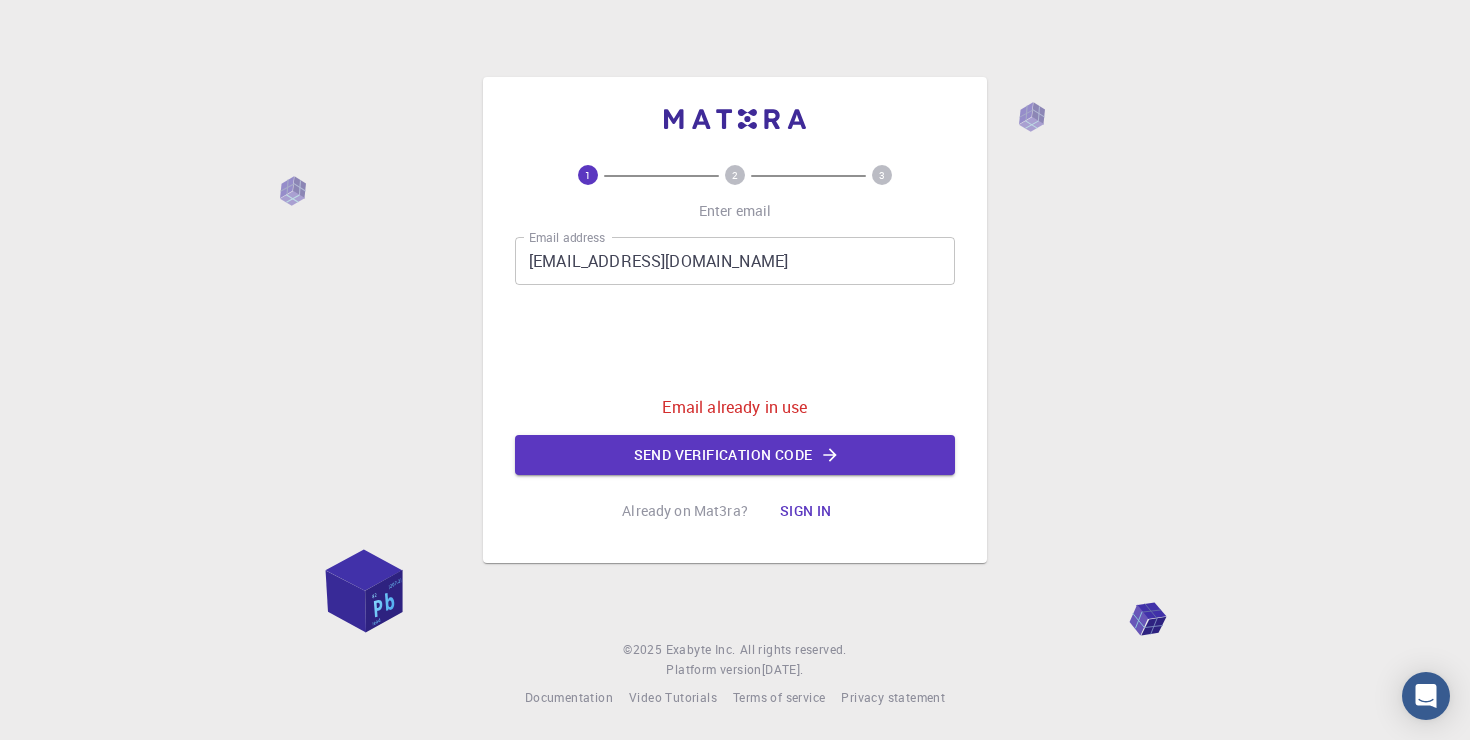 click on "Sign in" at bounding box center [806, 511] 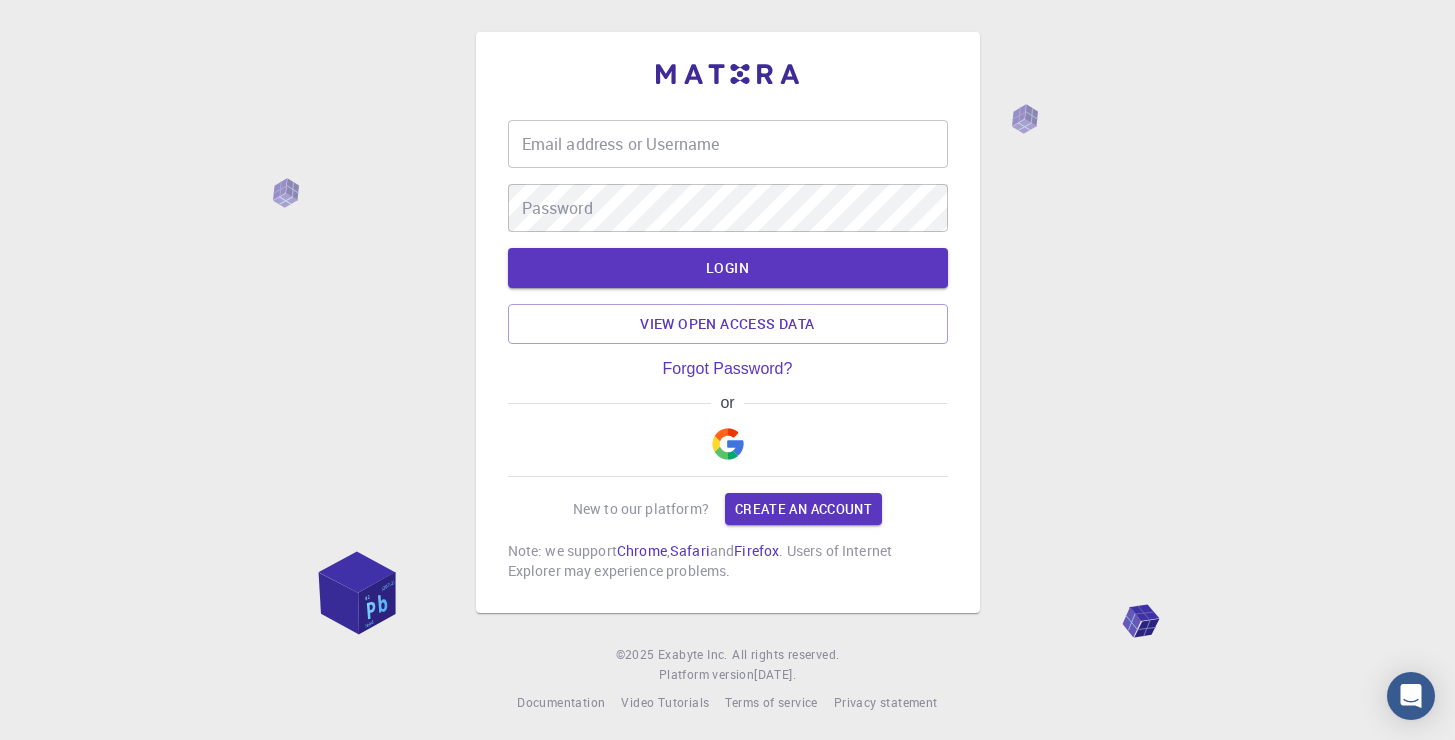 click on "Email address or Username" at bounding box center [728, 144] 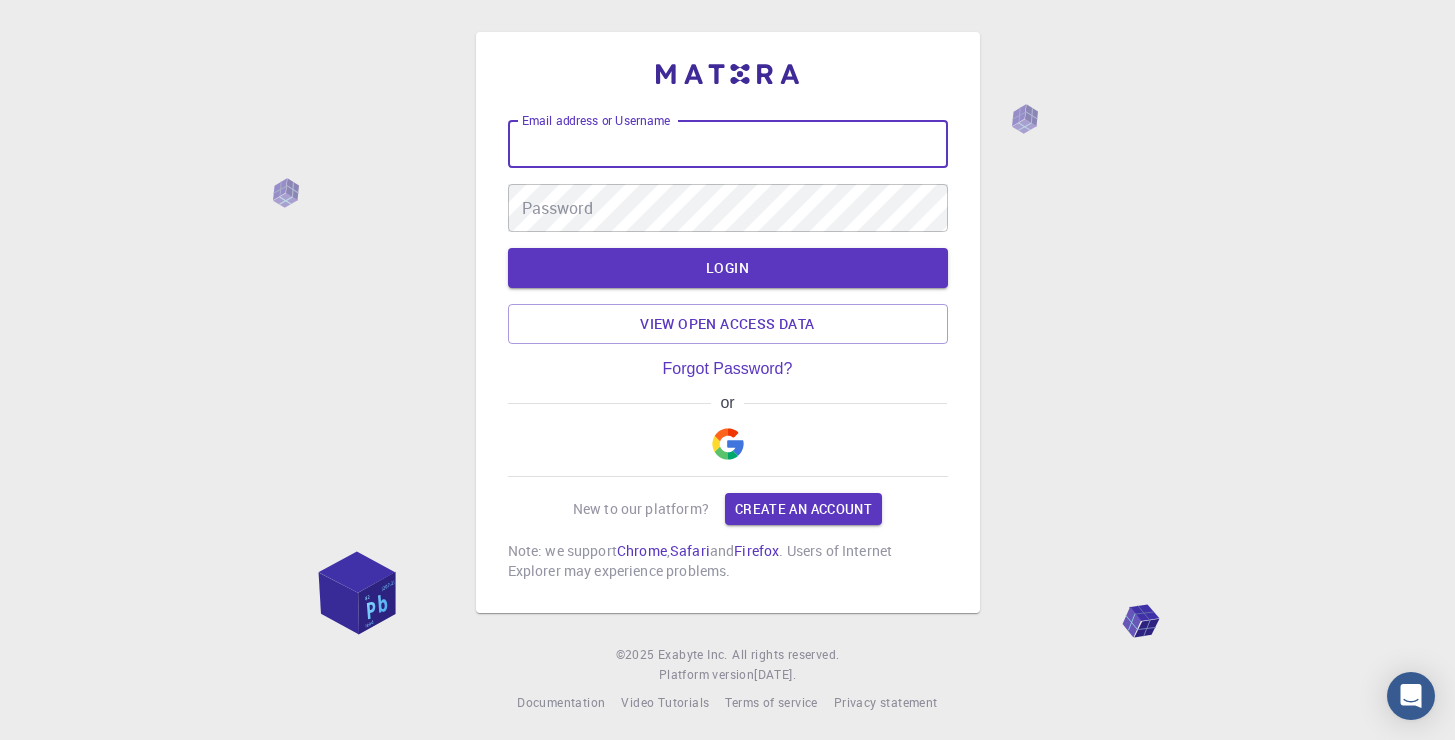 type on "[EMAIL_ADDRESS][DOMAIN_NAME]" 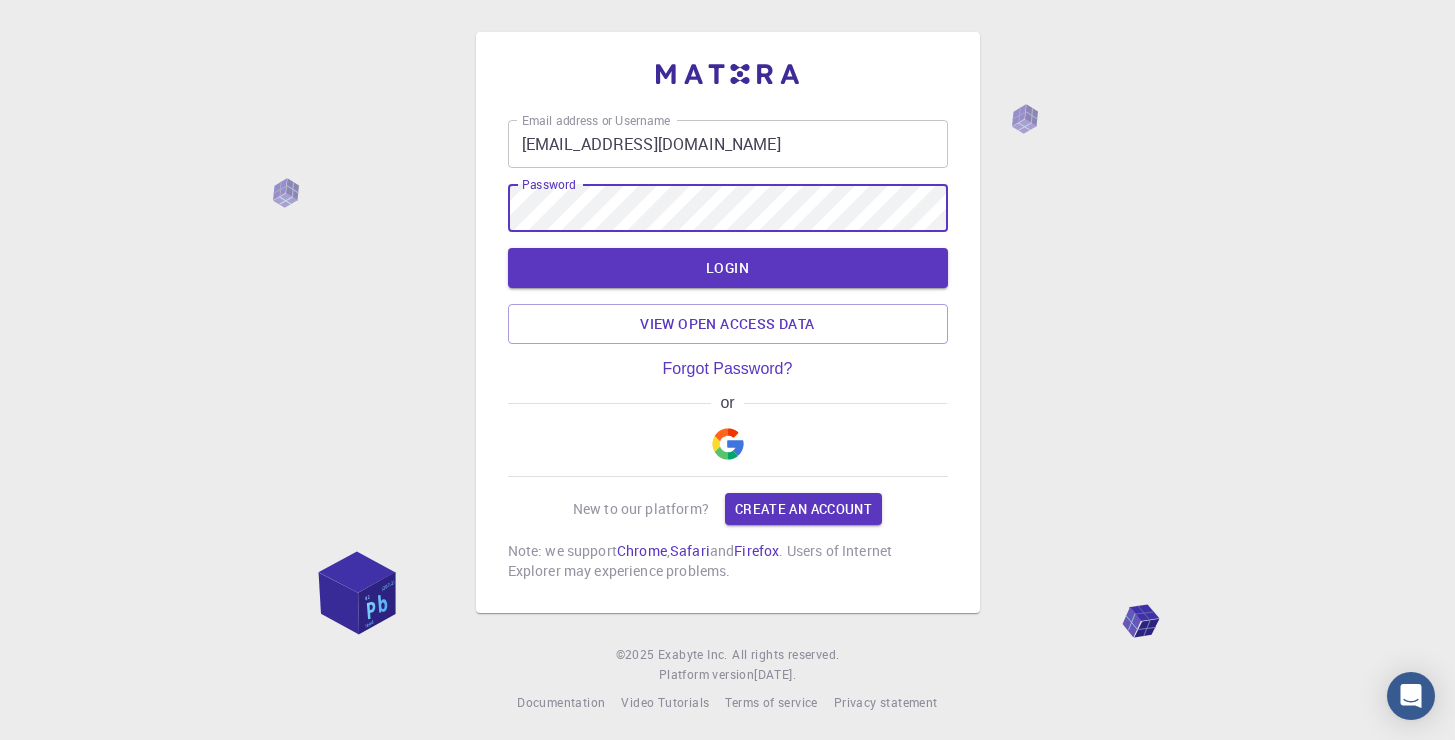 click on "LOGIN" at bounding box center [728, 268] 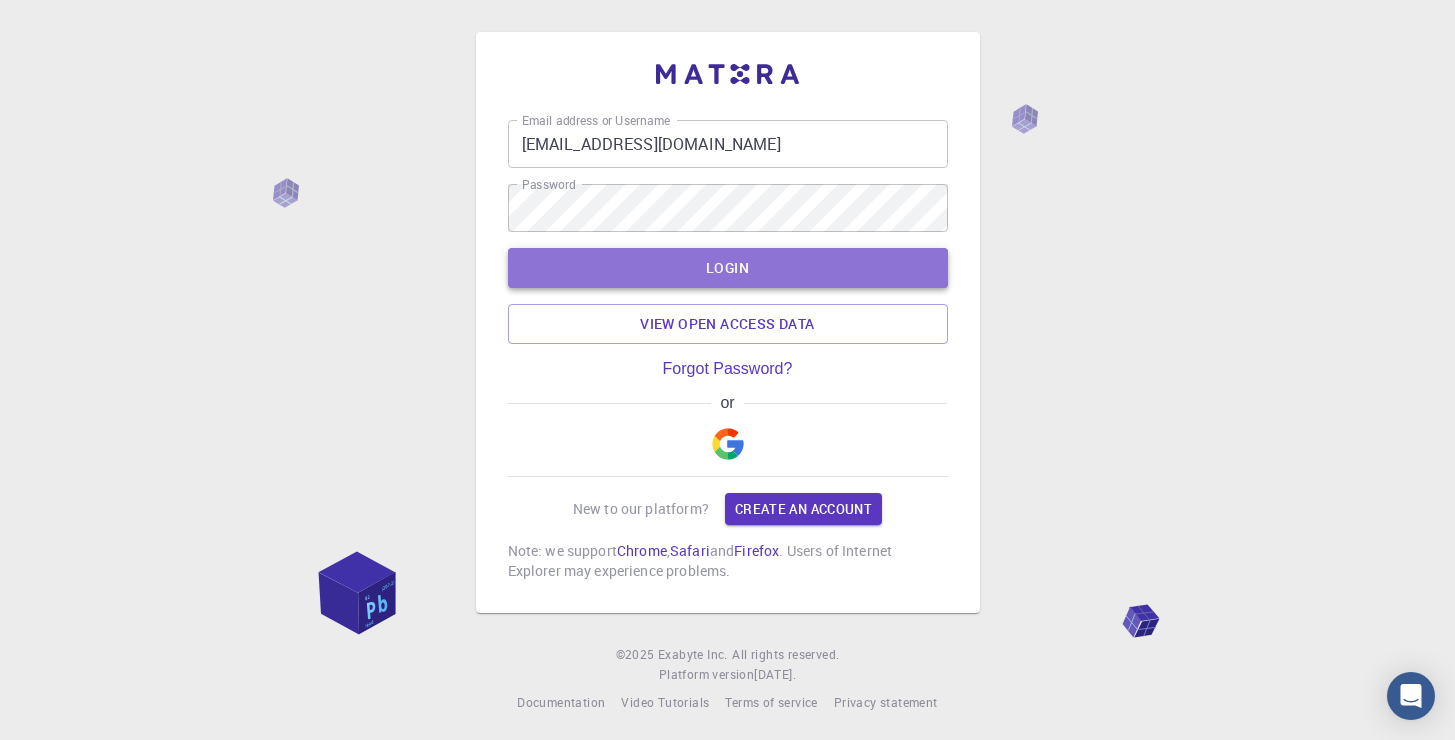 click on "LOGIN" at bounding box center (728, 268) 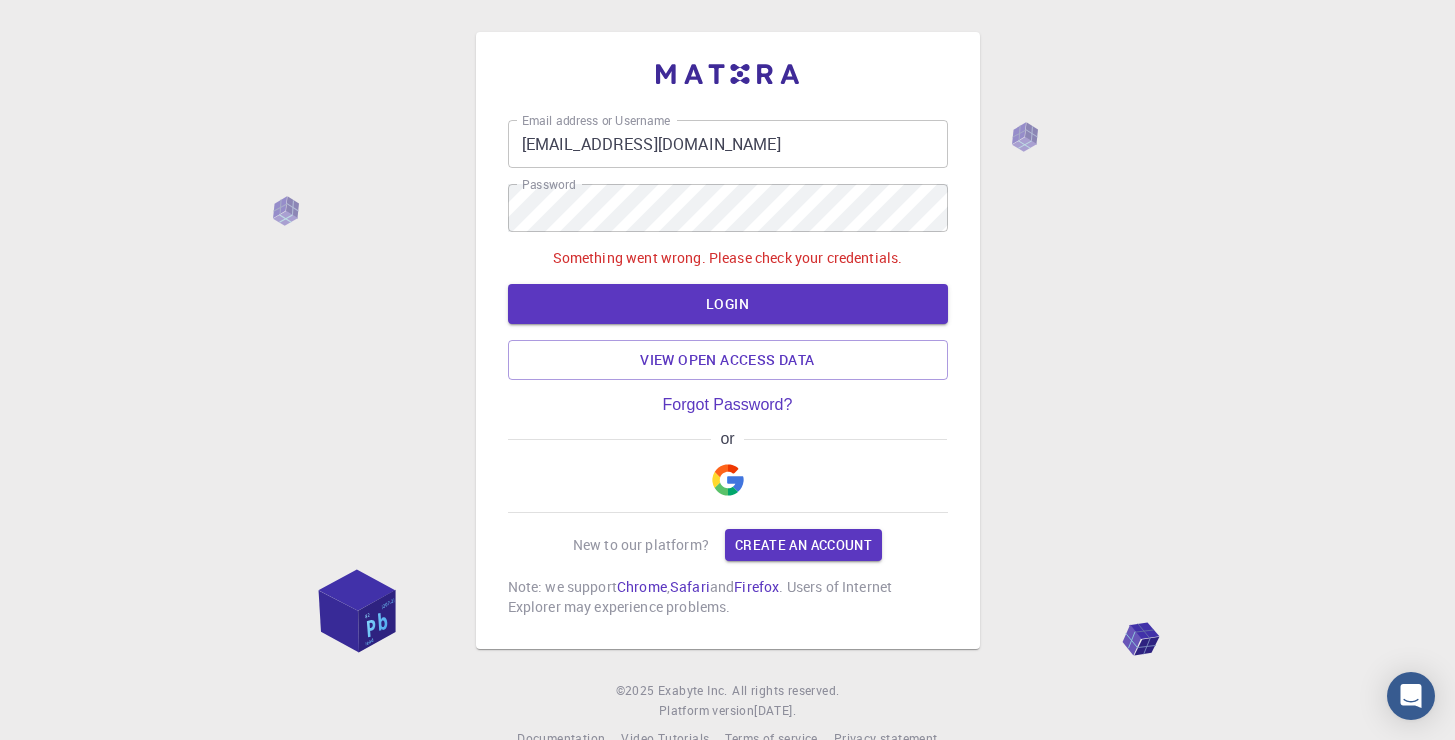 click on "Create an account" at bounding box center [803, 545] 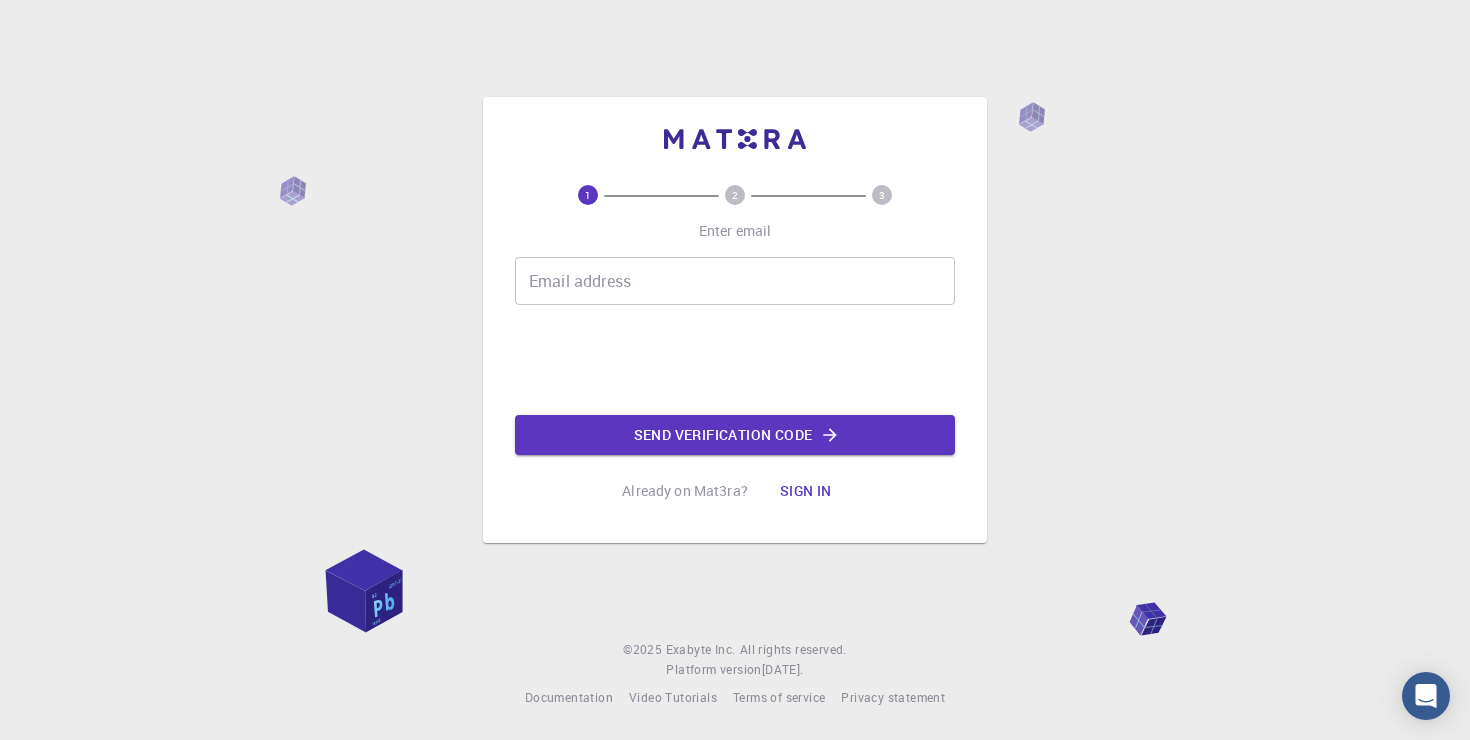 click on "Sign in" at bounding box center (806, 491) 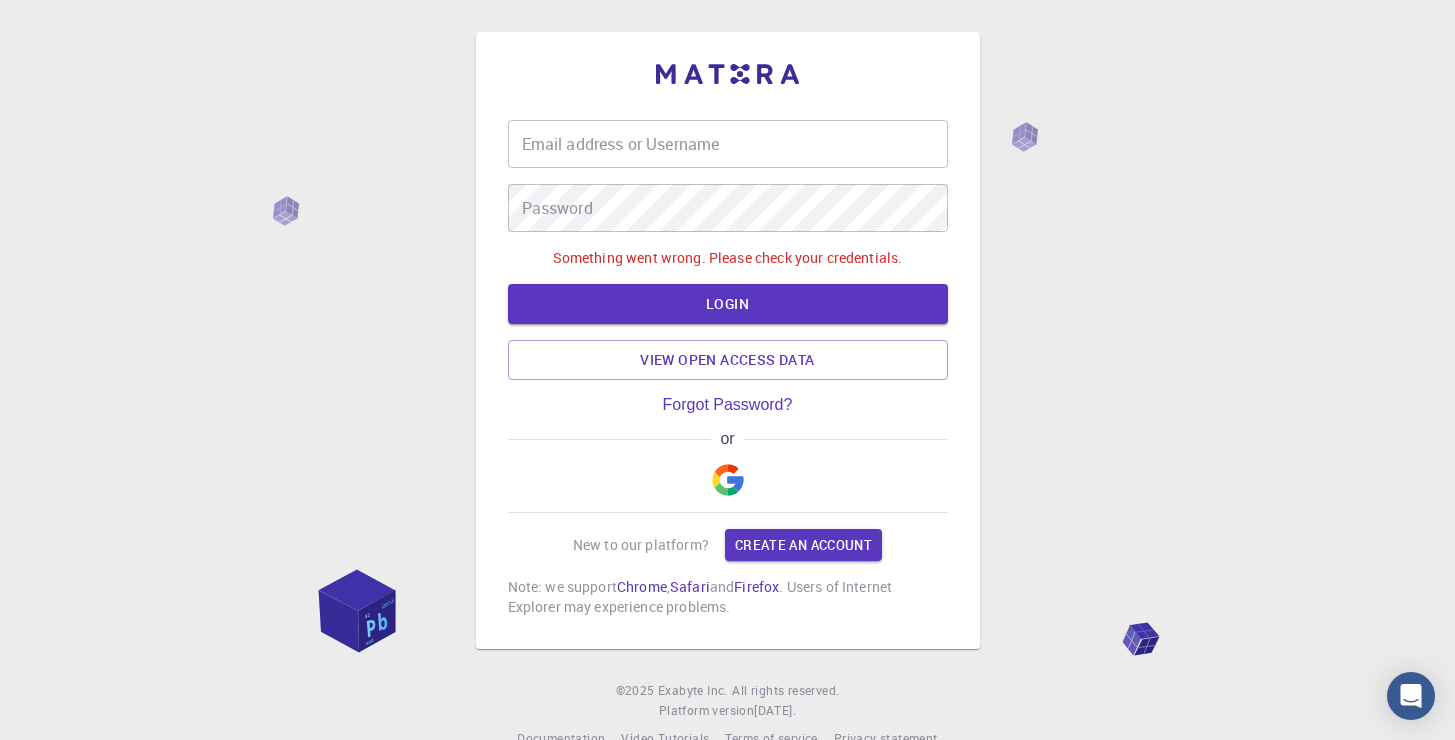 click at bounding box center (728, 480) 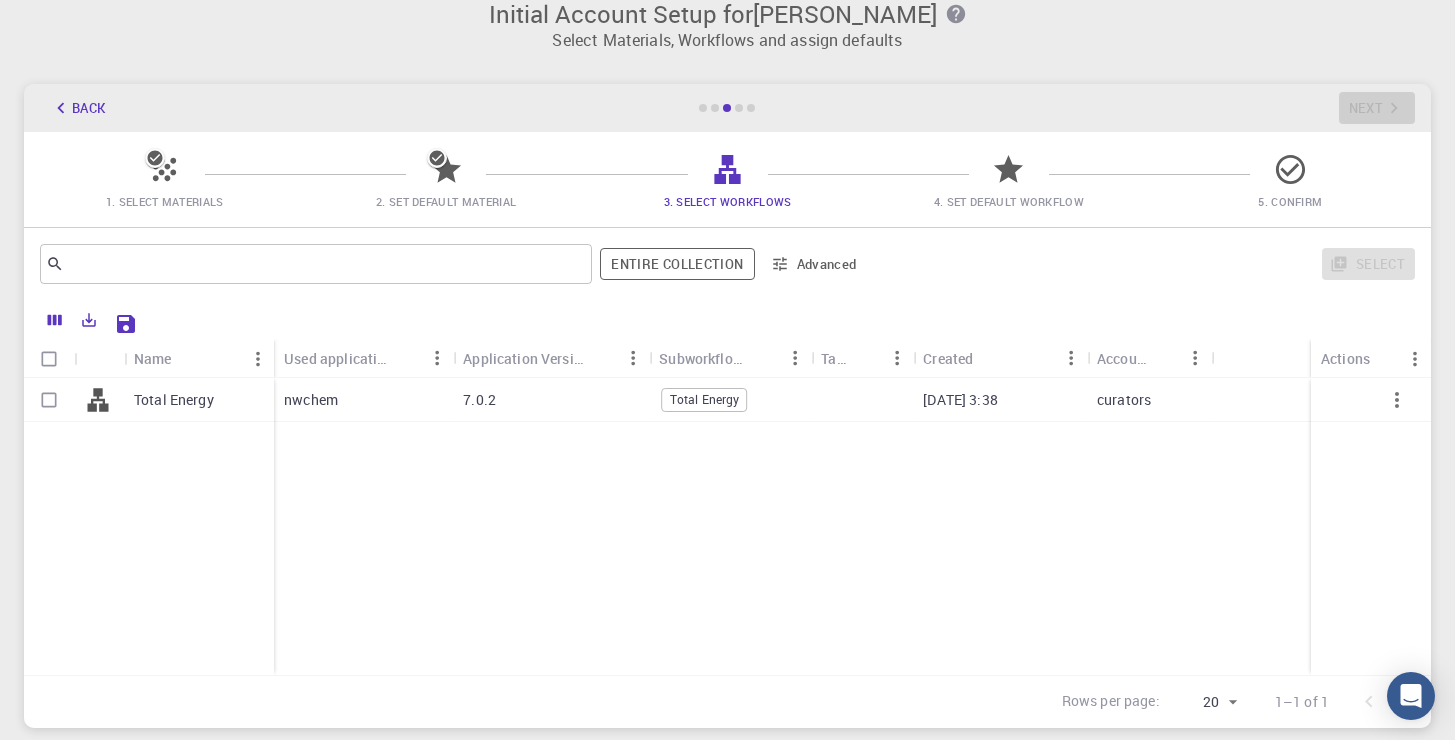 scroll, scrollTop: 0, scrollLeft: 0, axis: both 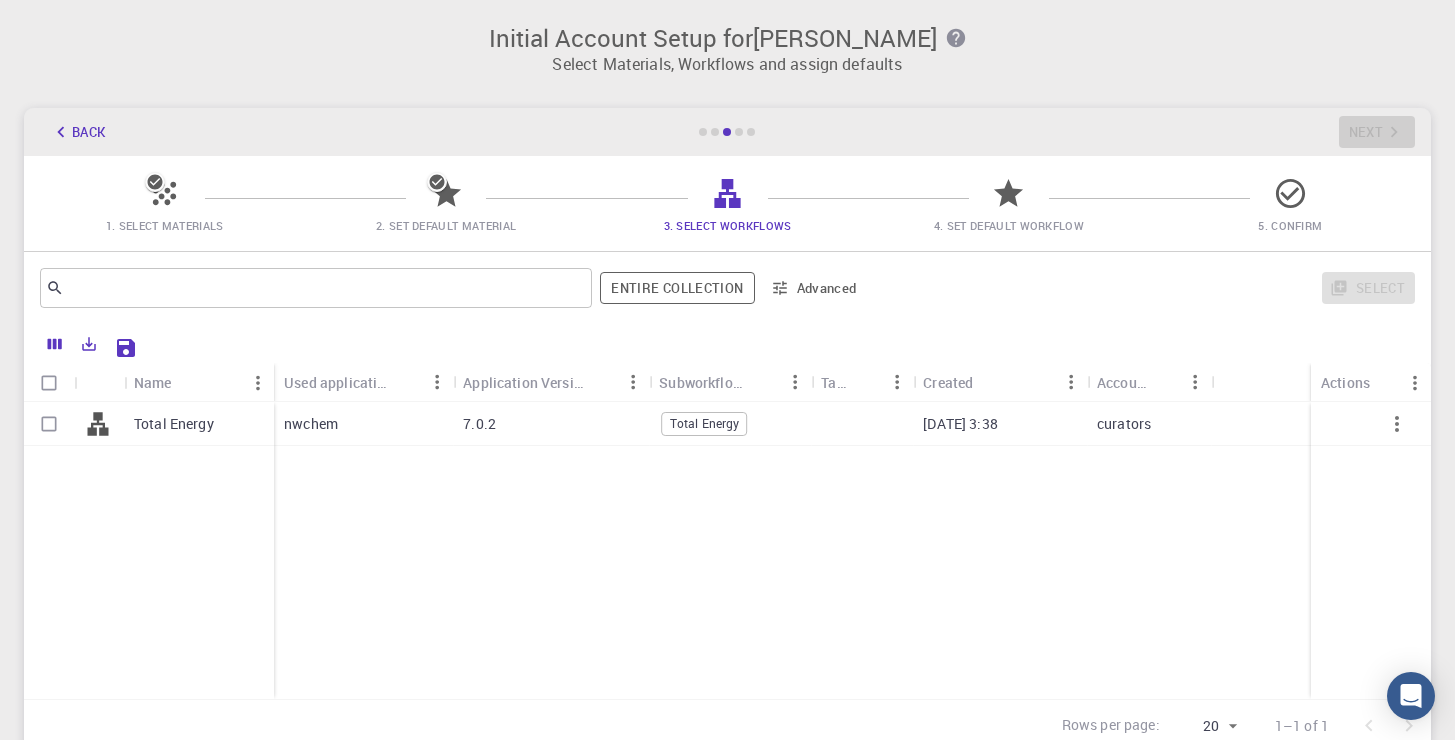 click at bounding box center (739, 132) 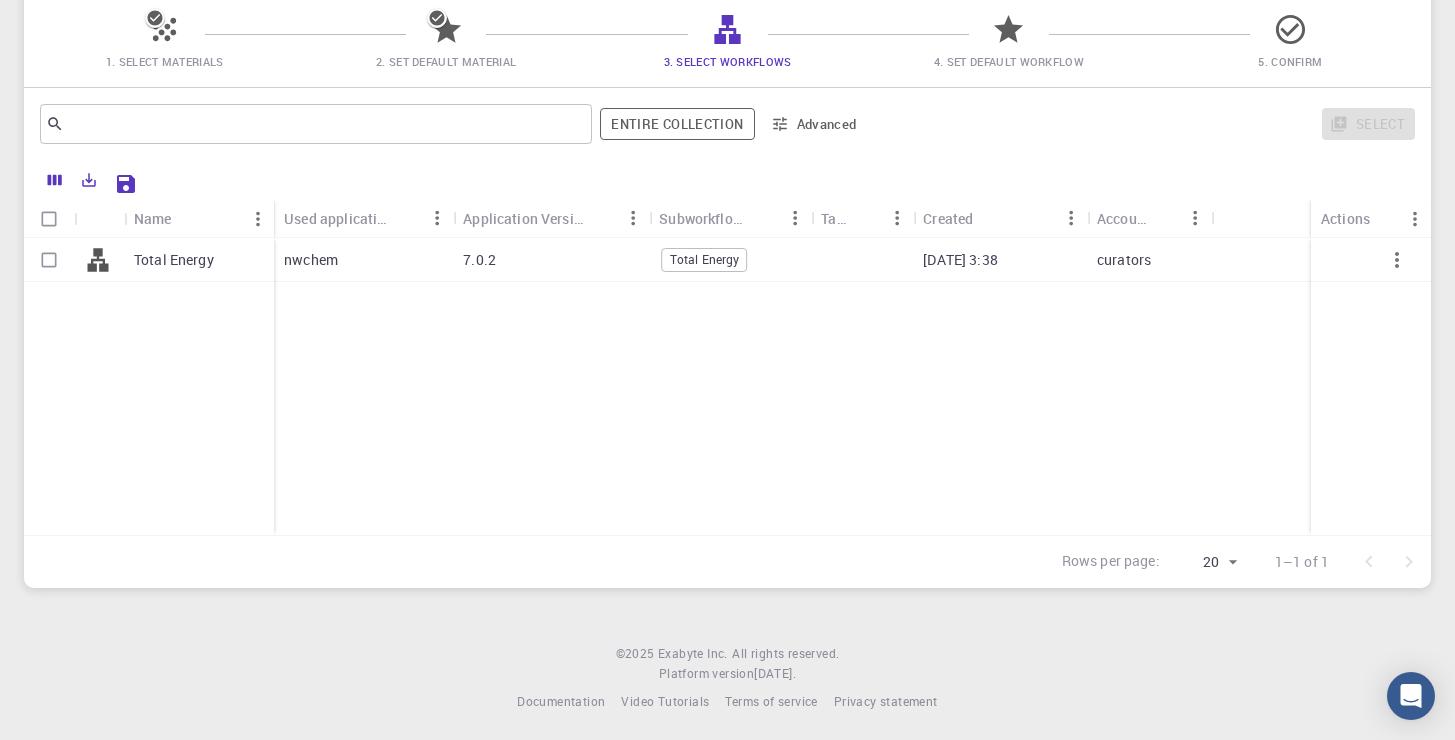 click on "Total Energy" at bounding box center [199, 260] 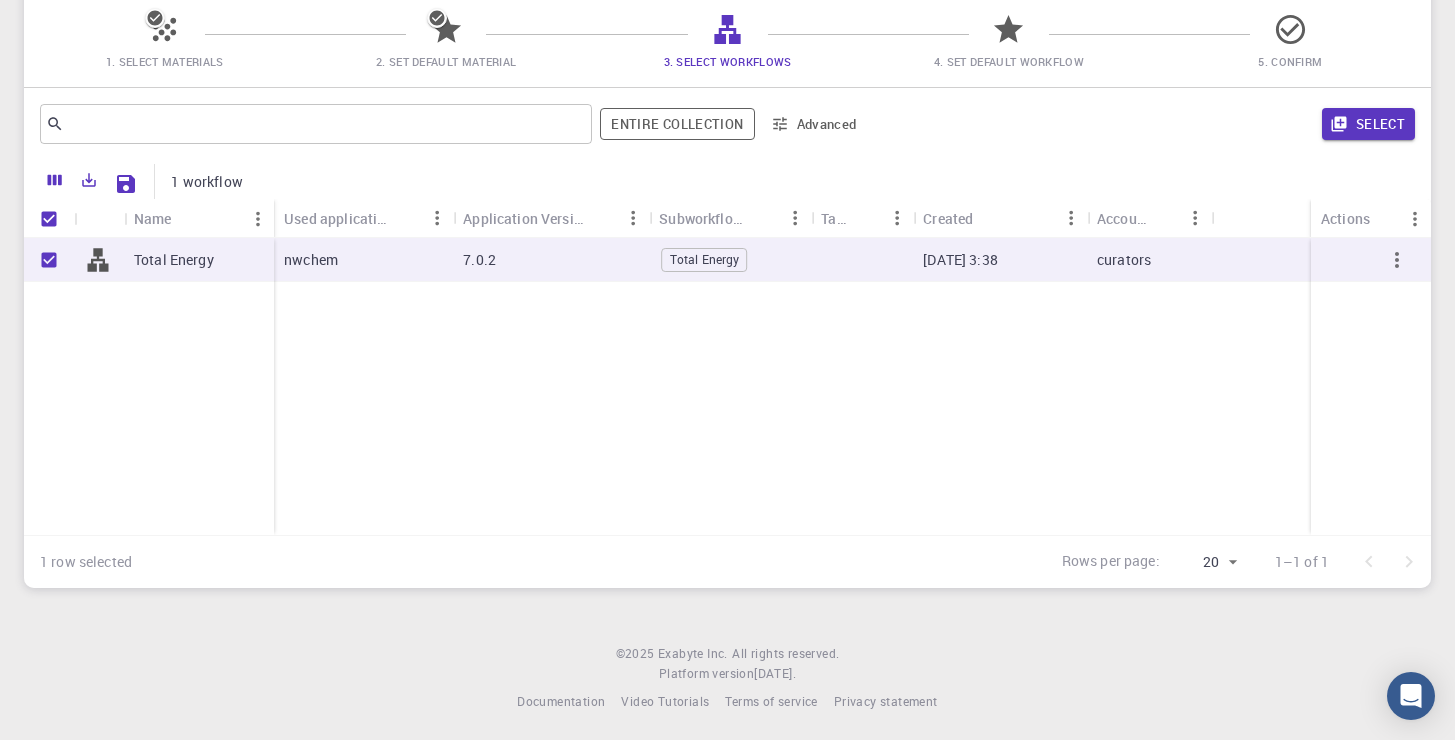click on "Total Energy" at bounding box center (705, 259) 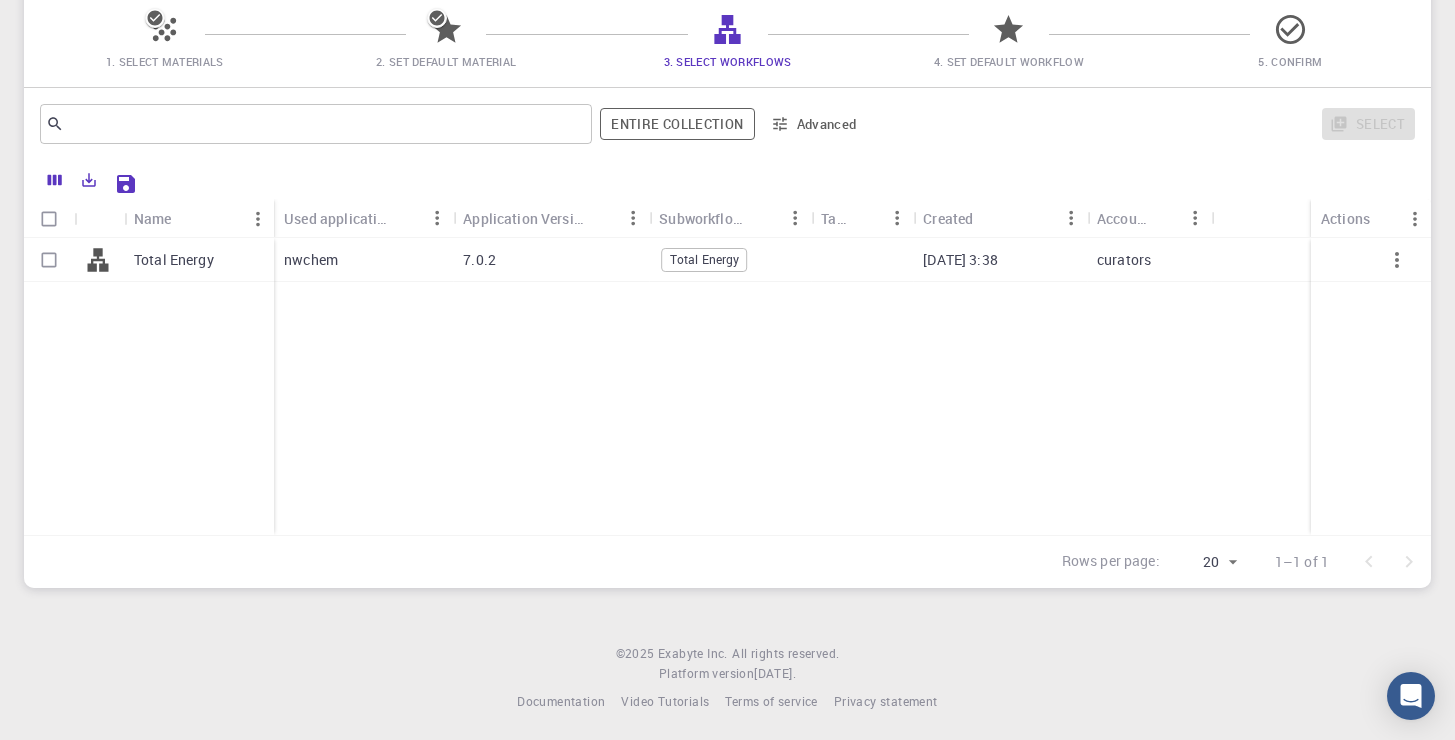 click on "Total Energy" at bounding box center [705, 259] 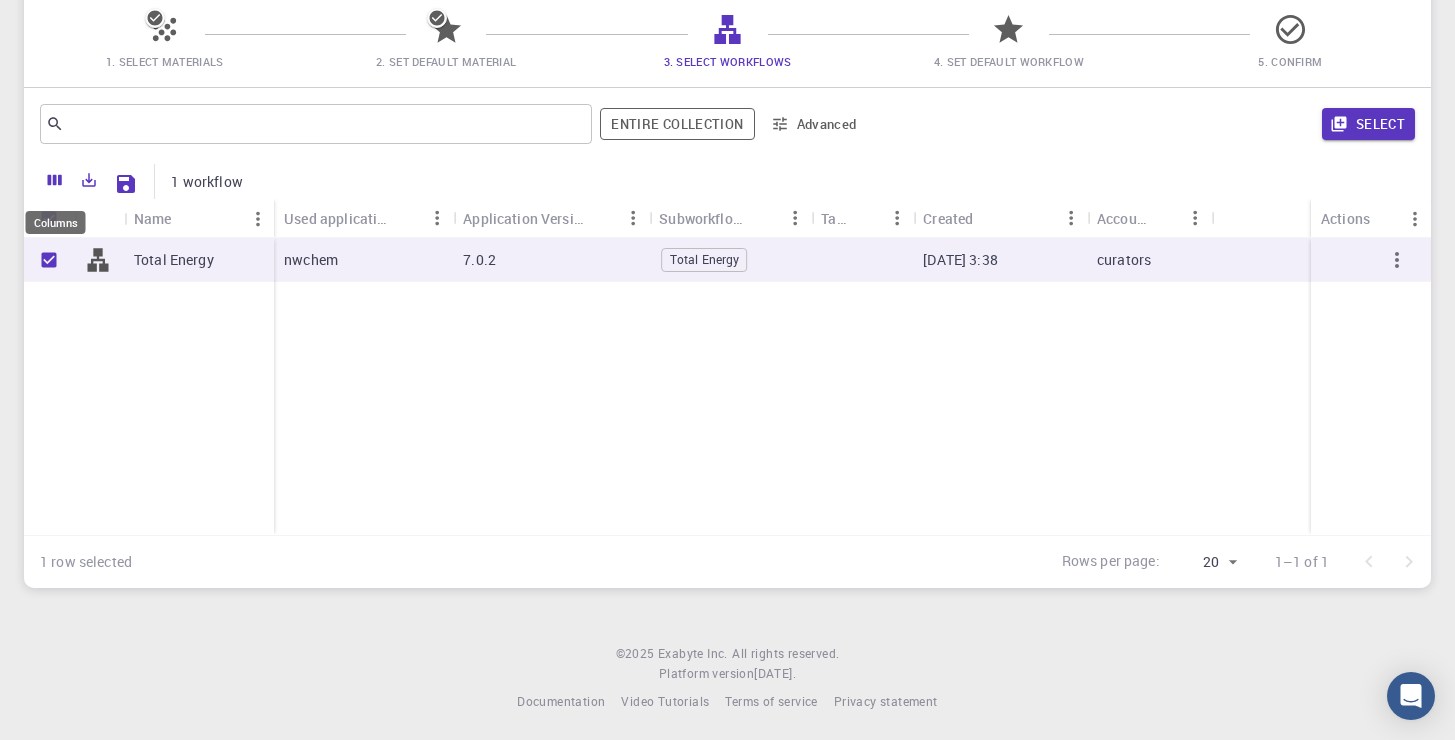 click 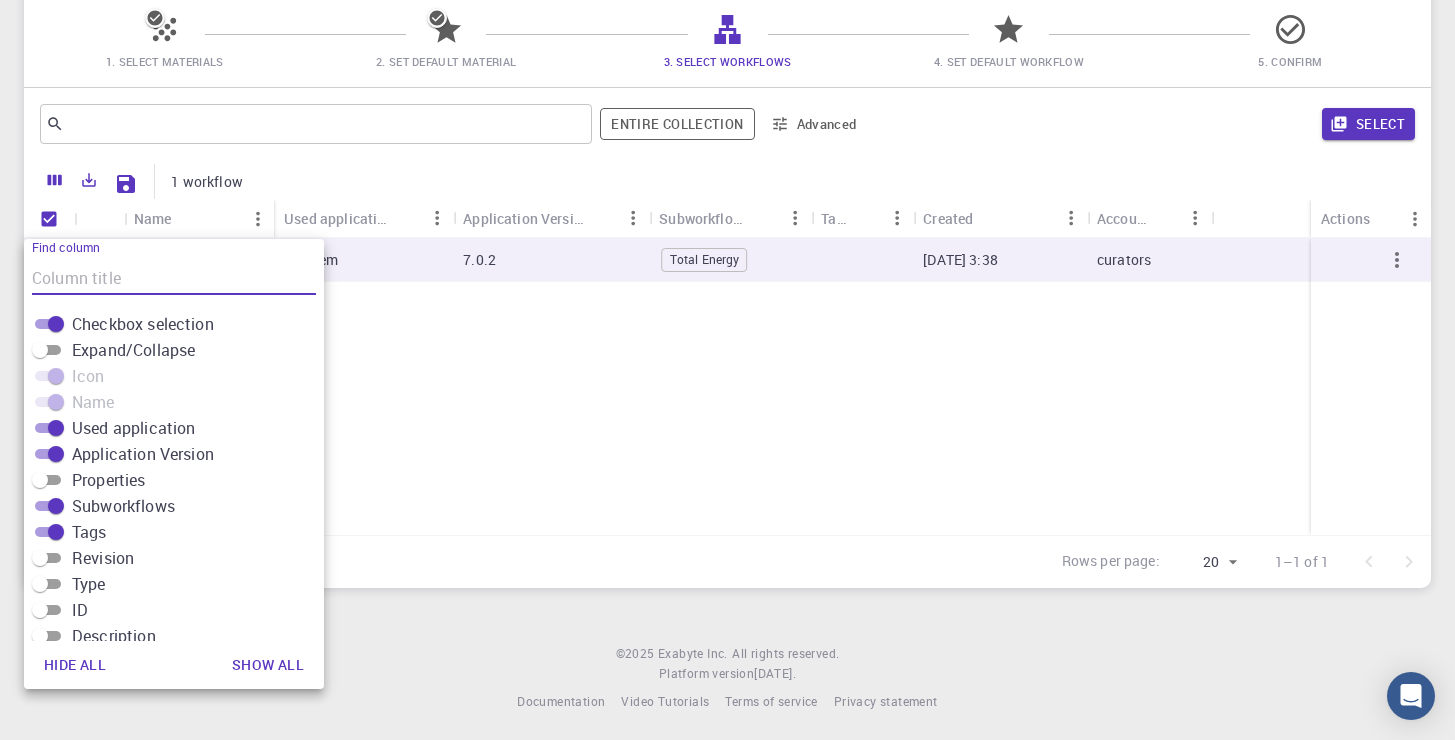 click 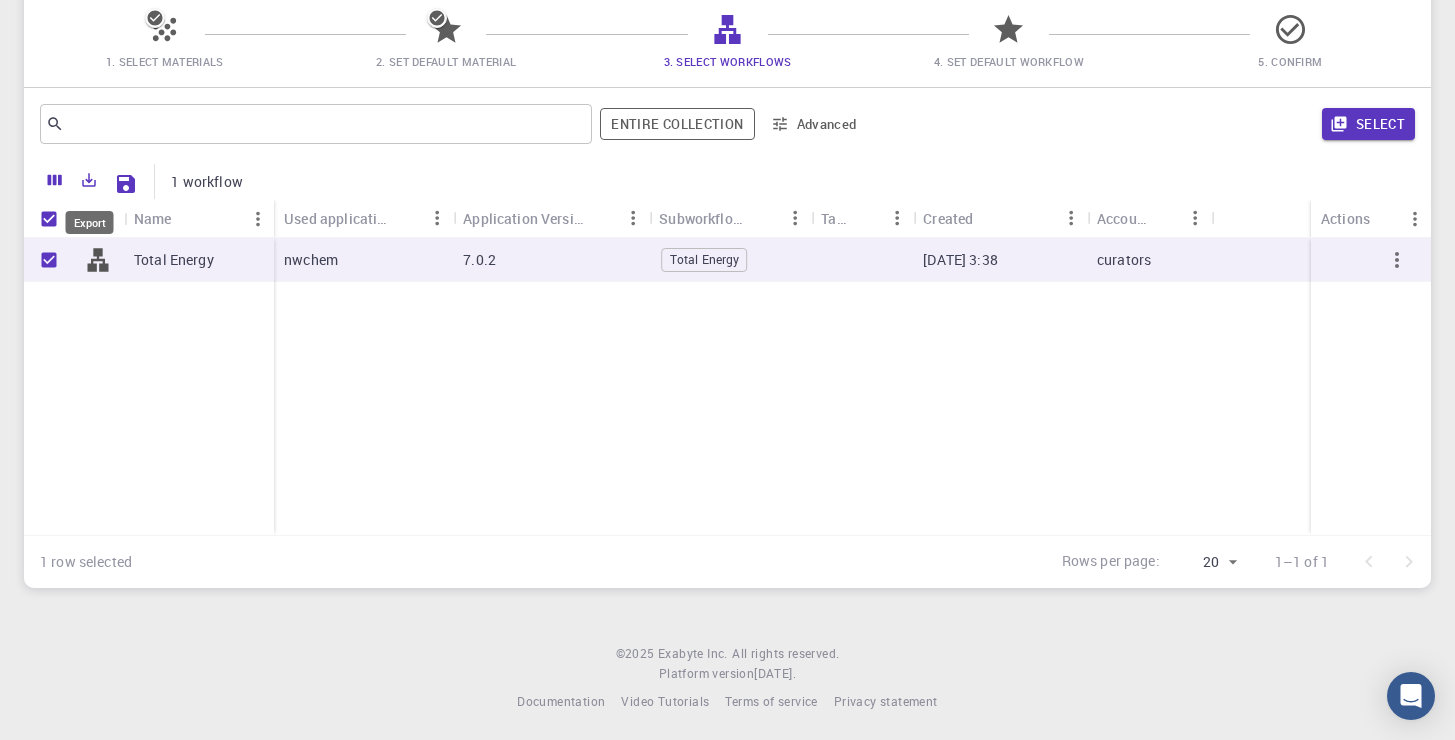 click 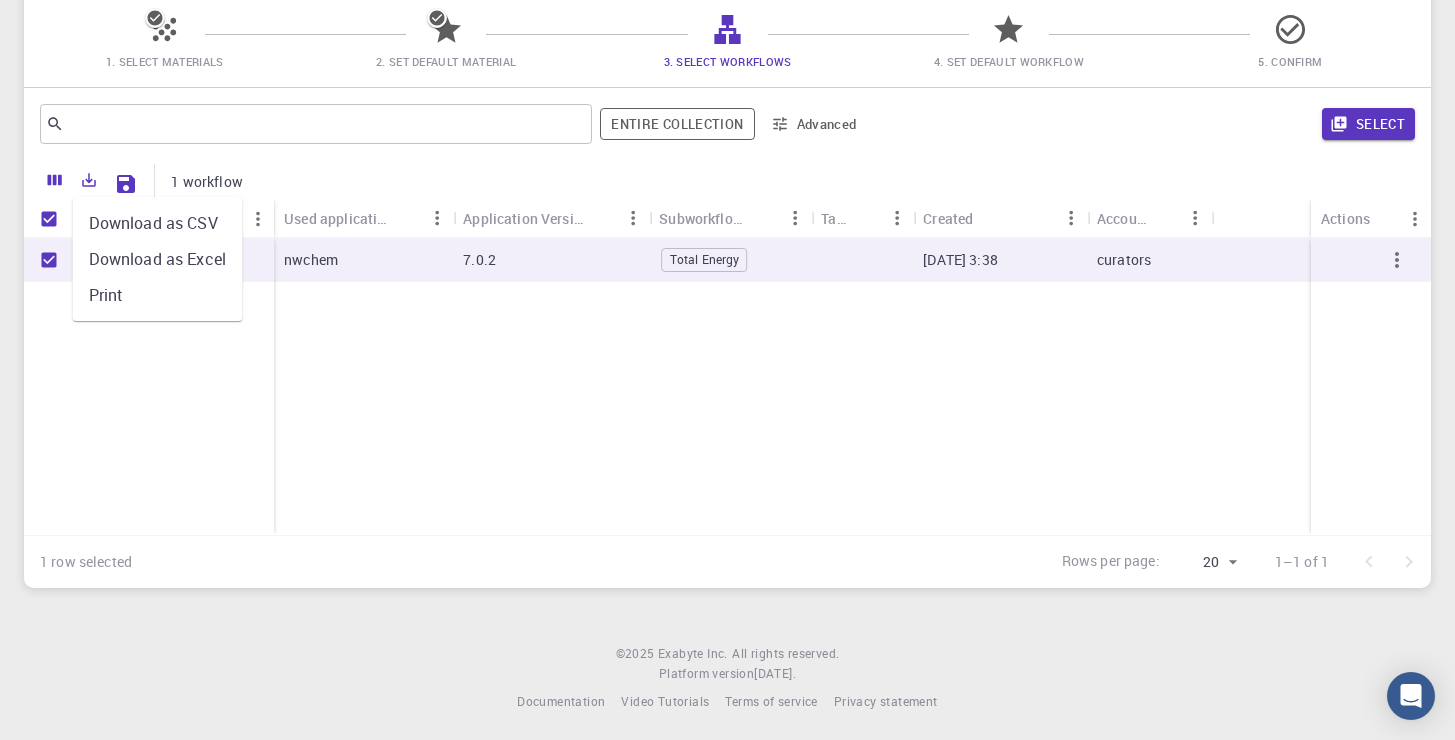 click on "Total Energy" at bounding box center (149, 386) 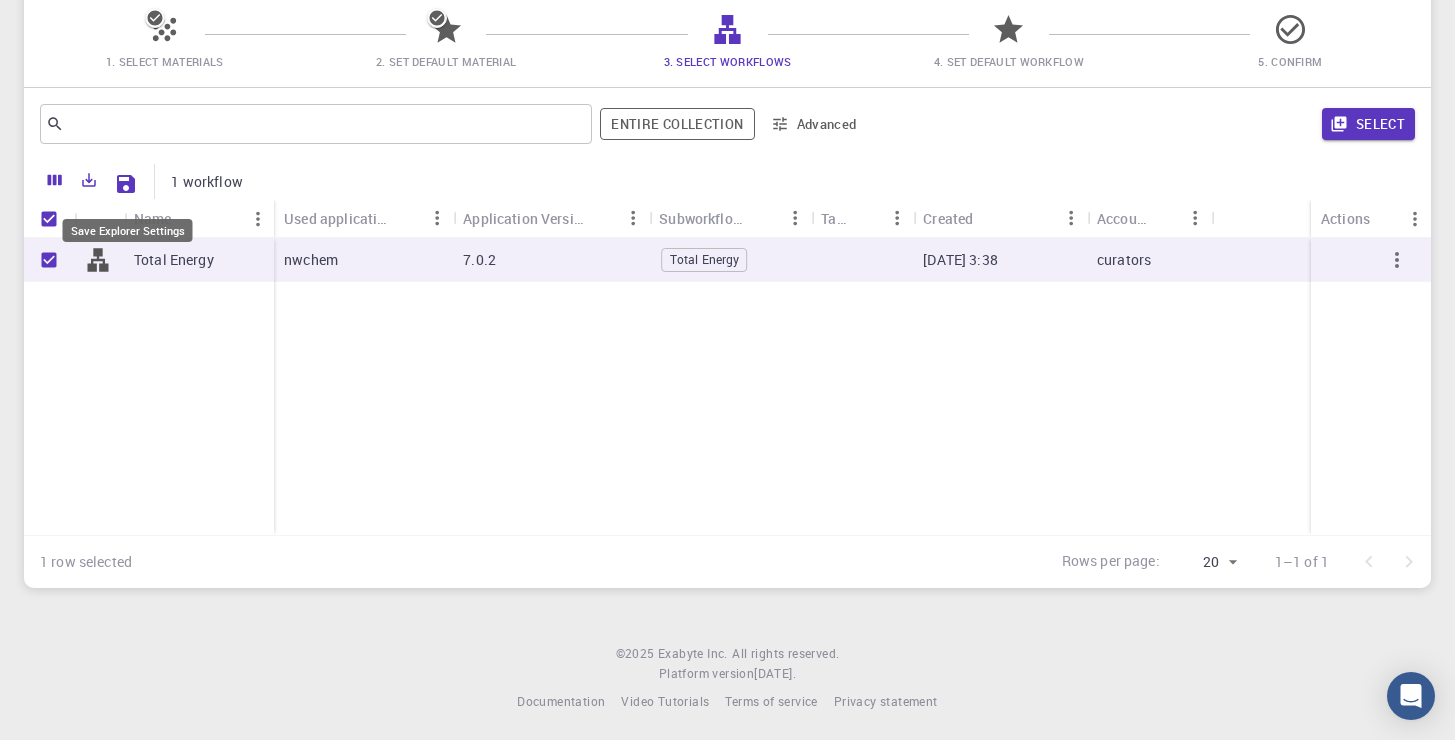 click 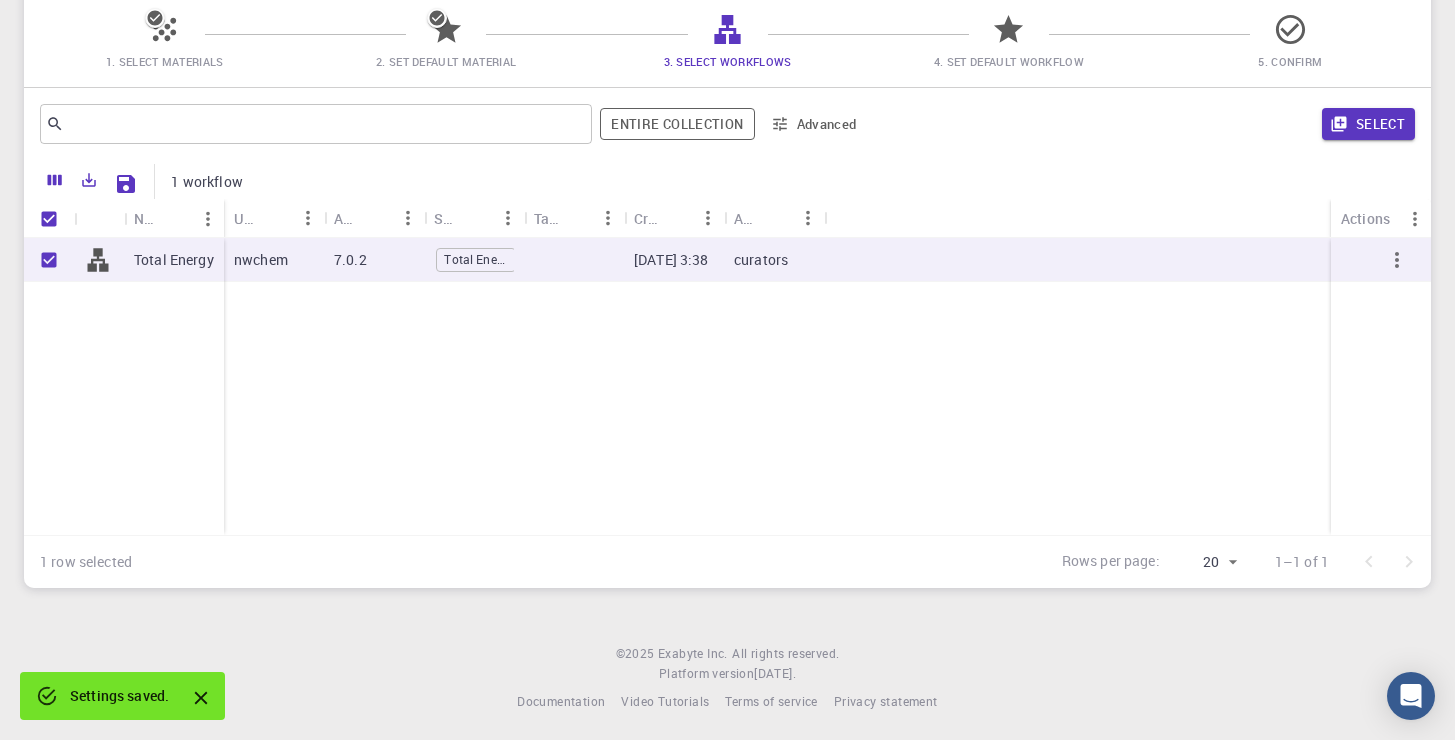 click 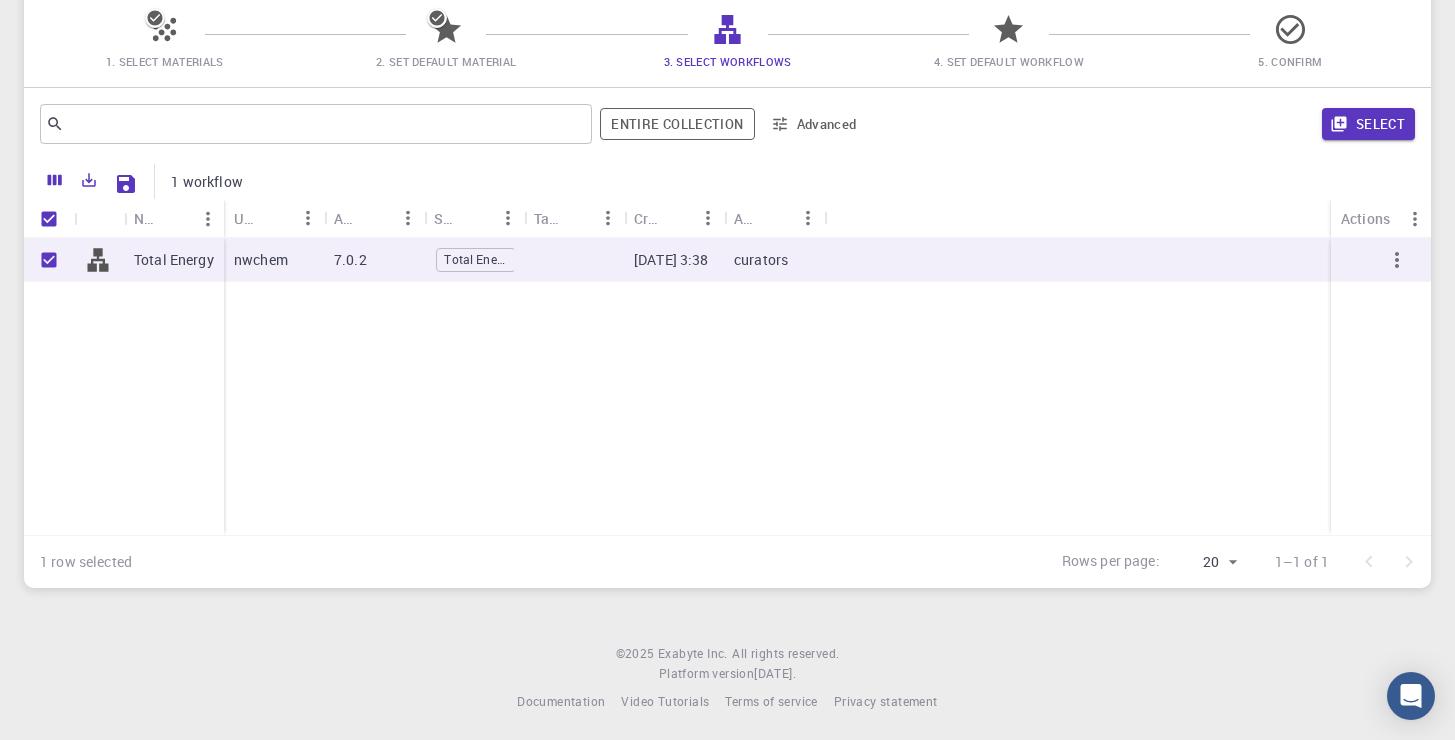 drag, startPoint x: 363, startPoint y: 436, endPoint x: 372, endPoint y: 414, distance: 23.769728 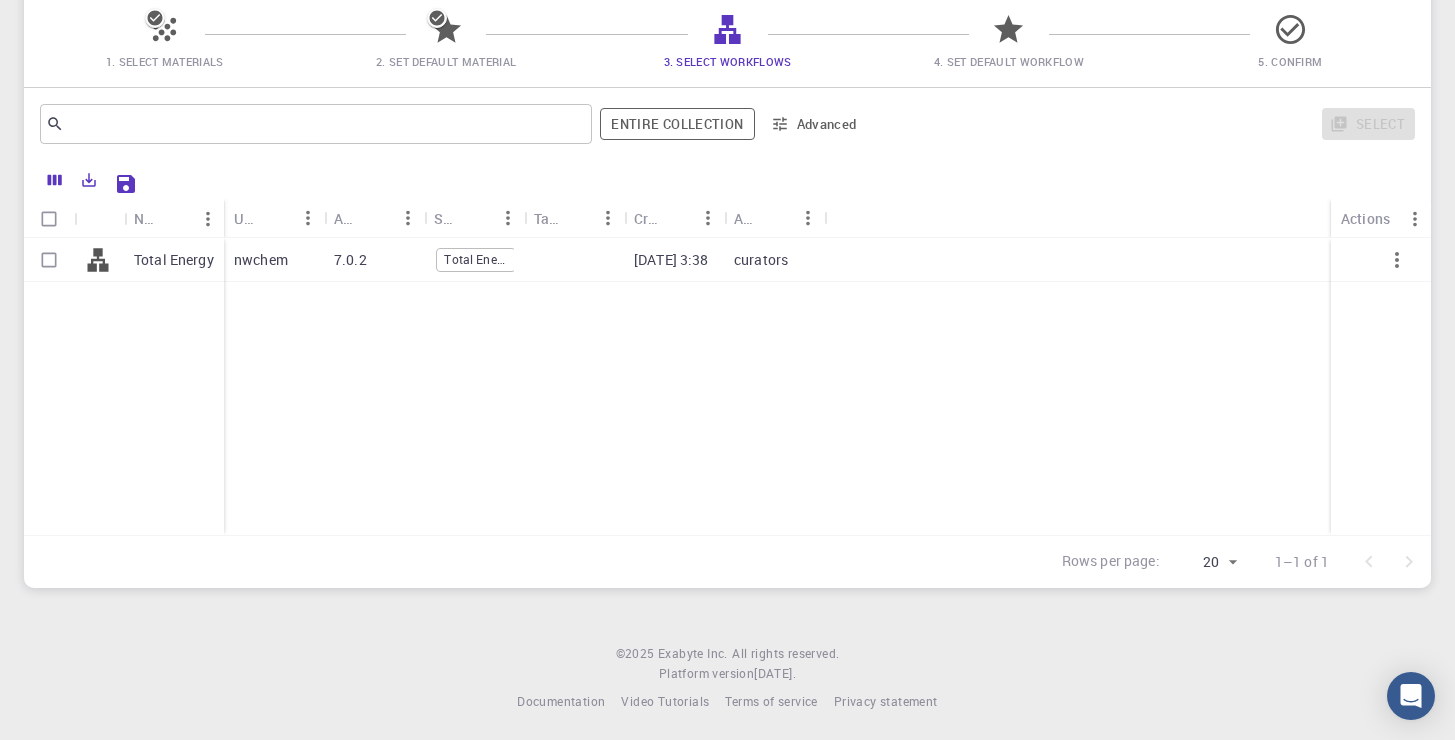 click on "Total Energy" at bounding box center [476, 259] 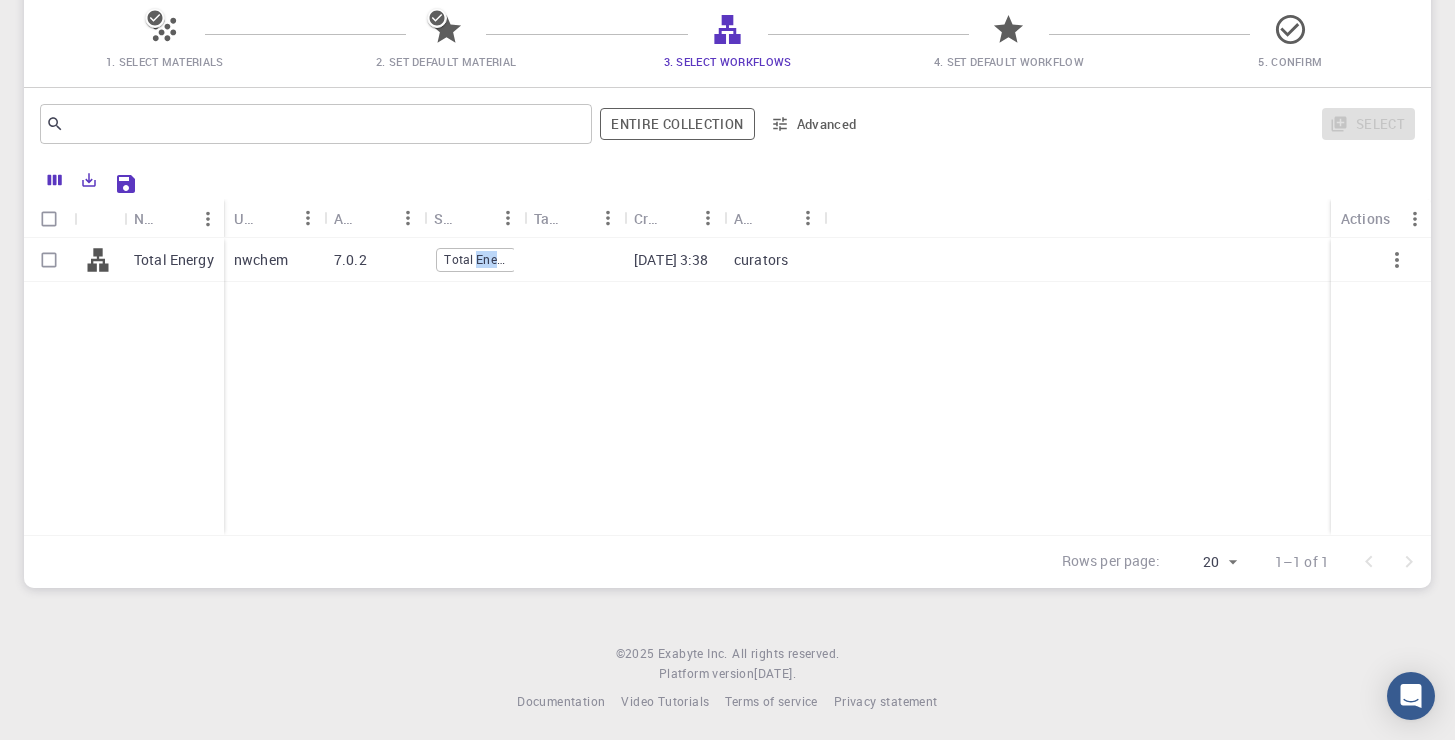 click on "Total Energy" at bounding box center (476, 259) 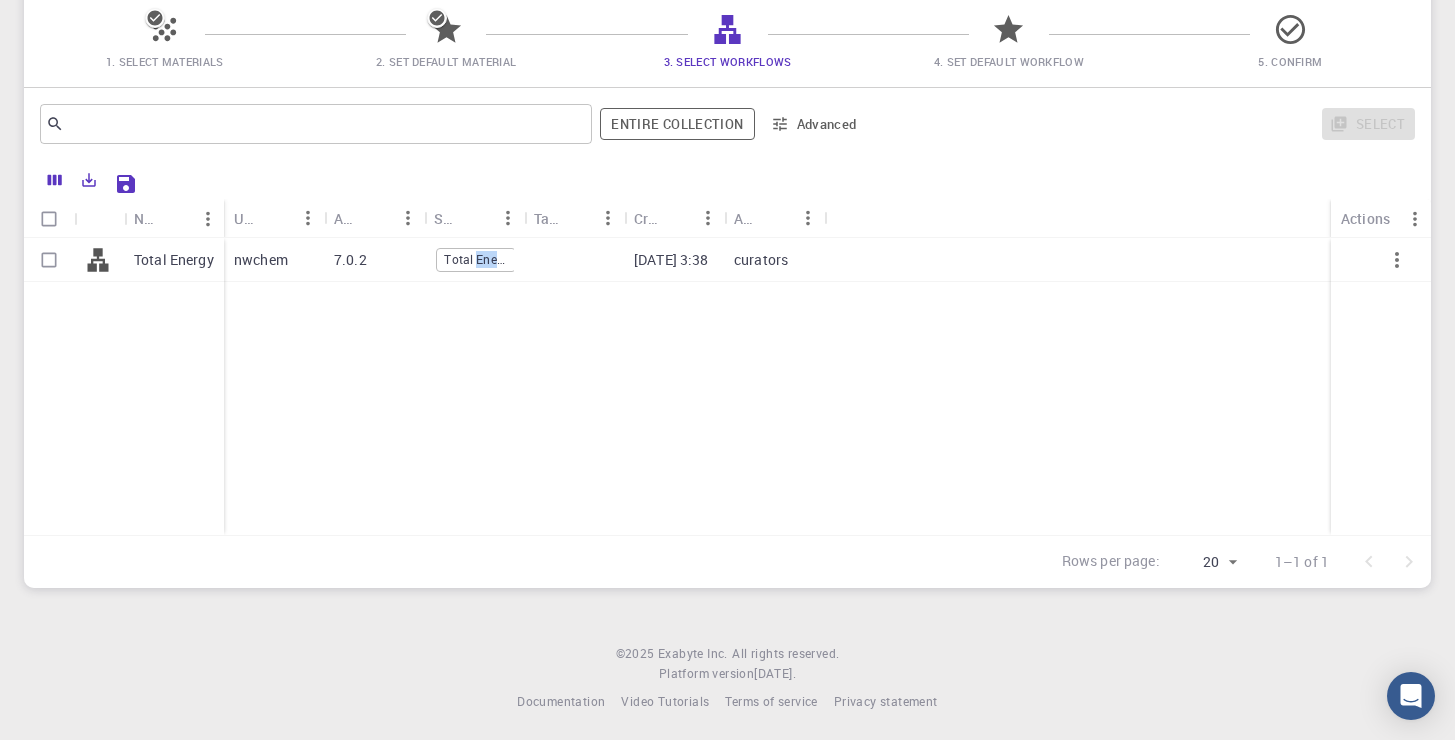 click 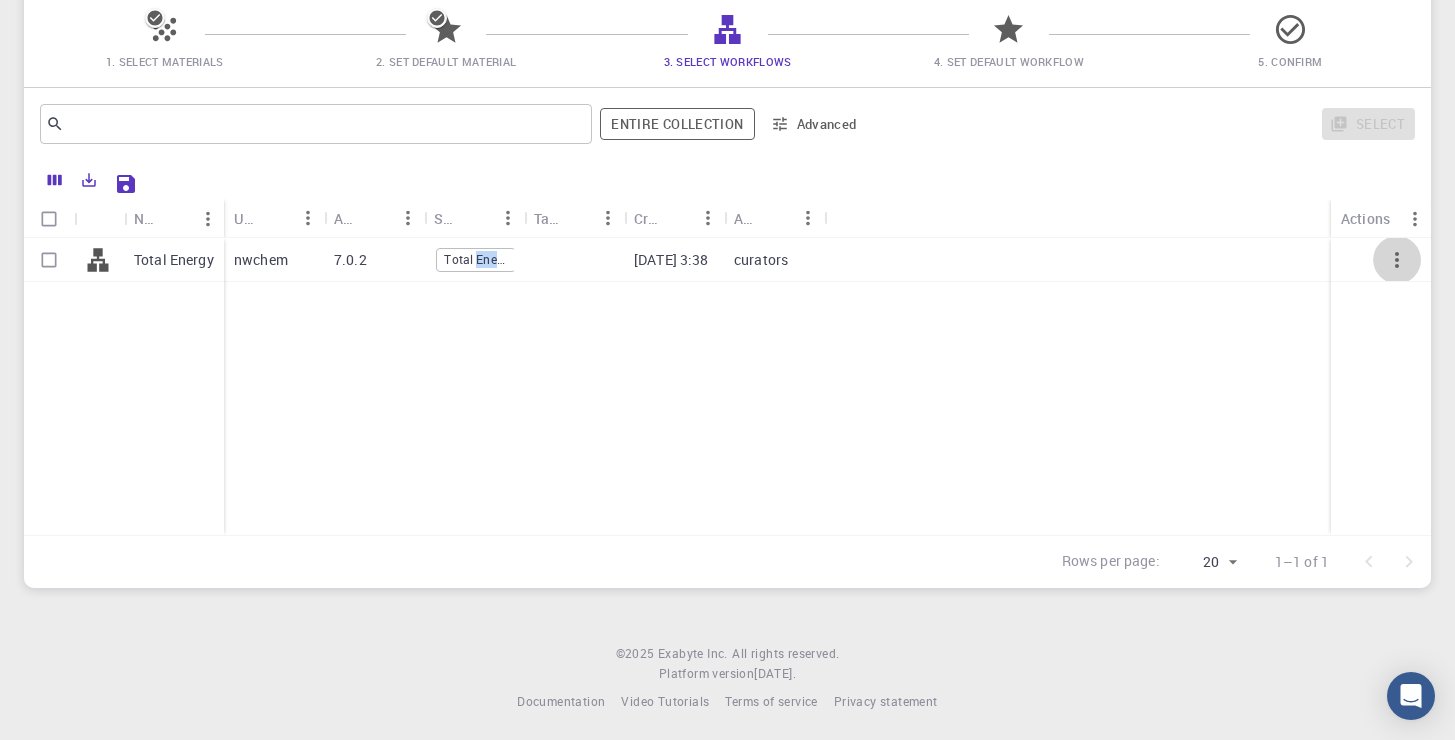 click 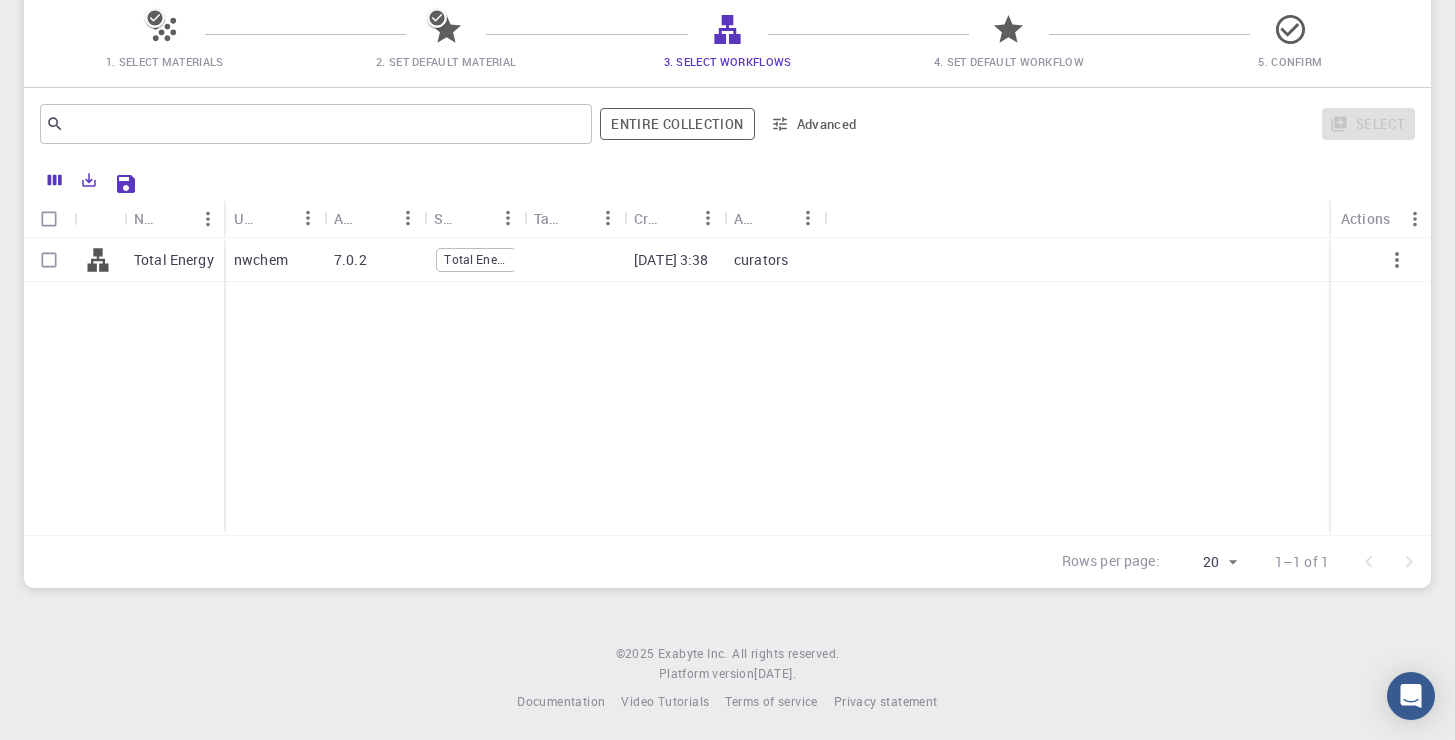 click on "Total Energy nwchem 7.0.2 Total Energy [DATE] 3:38 curators" at bounding box center (727, 386) 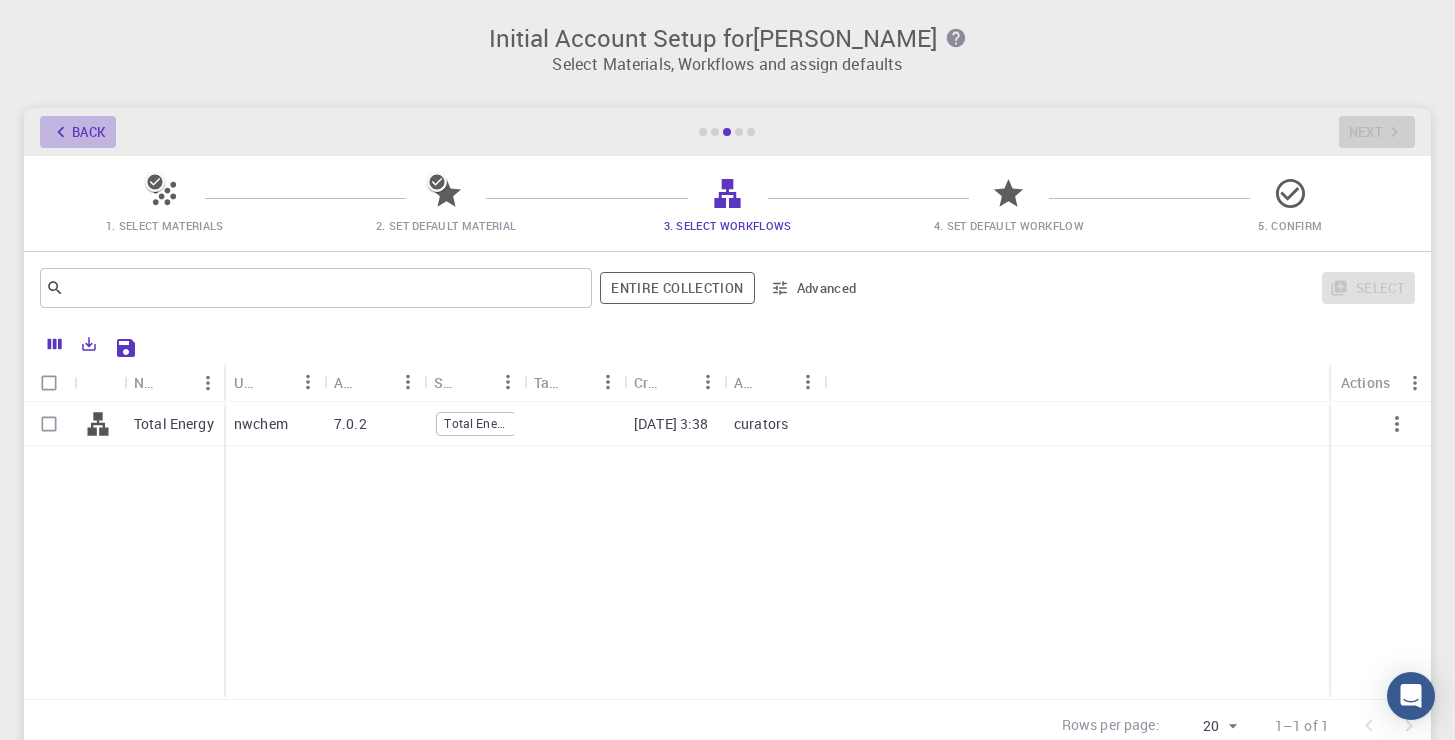 click on "Back" at bounding box center (78, 132) 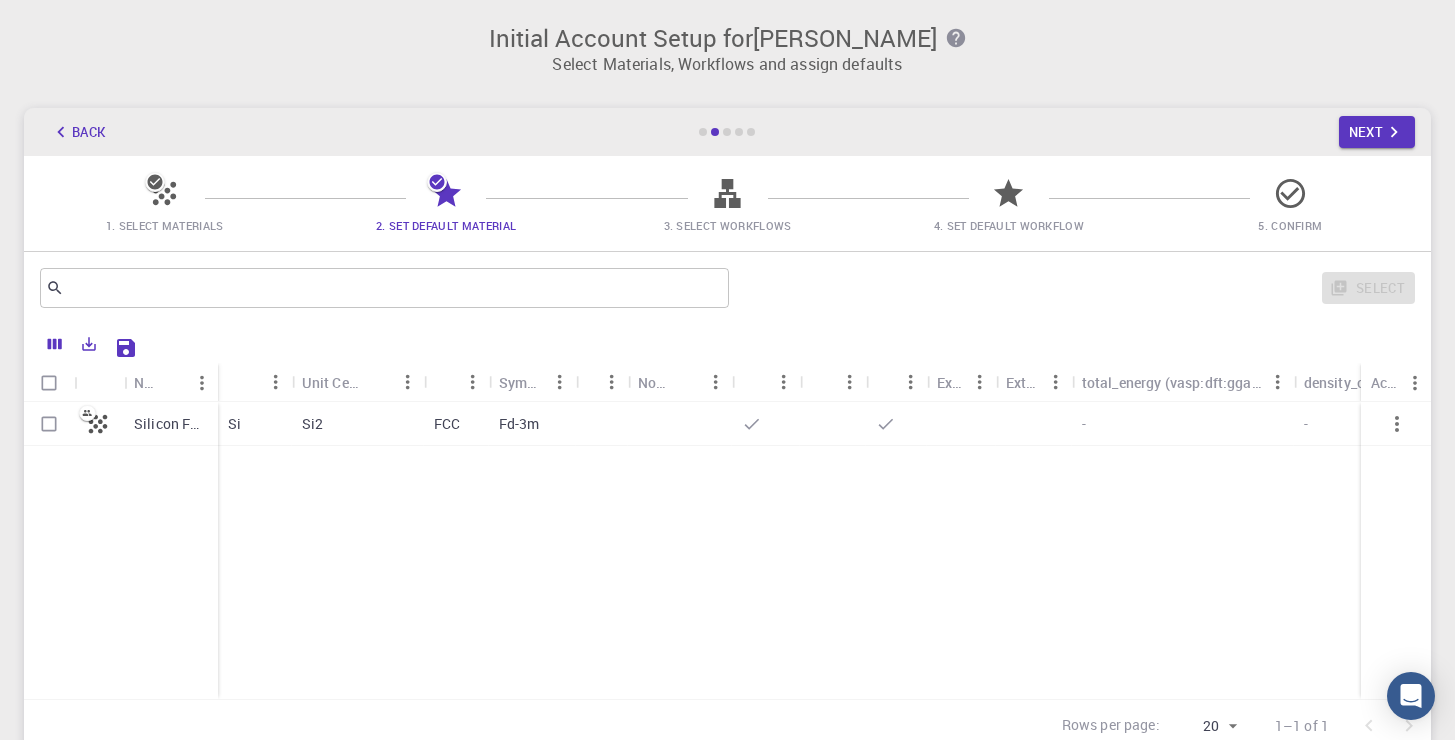 click on "Back" at bounding box center [78, 132] 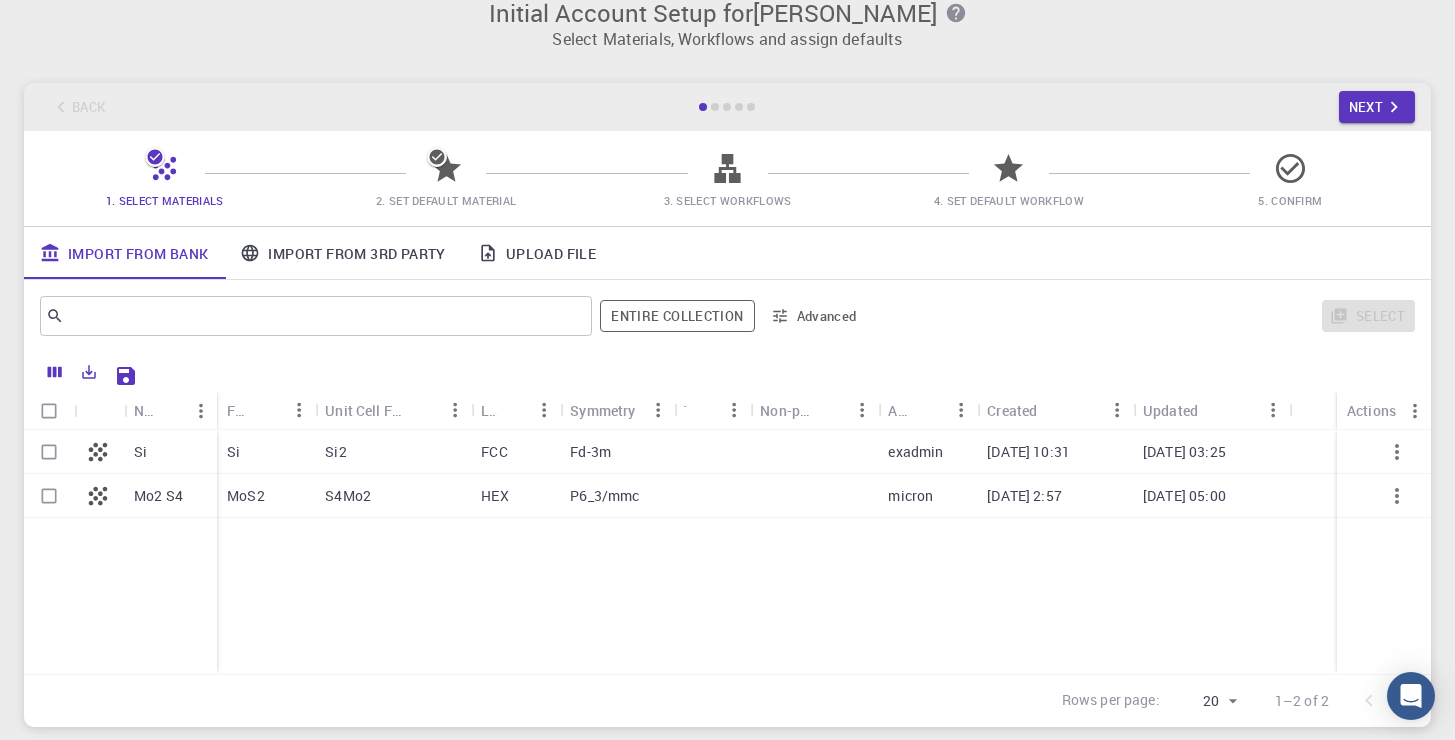 scroll, scrollTop: 80, scrollLeft: 0, axis: vertical 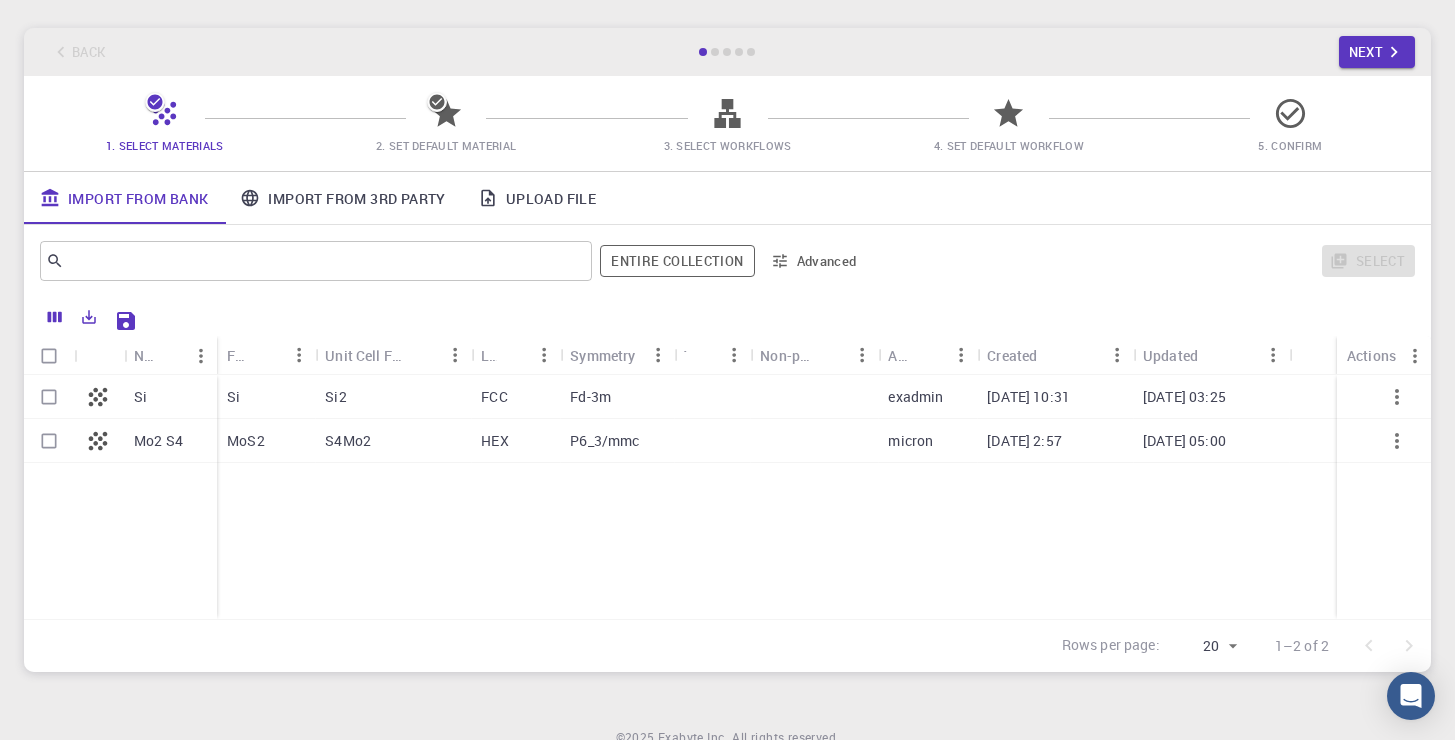 click on "FCC" at bounding box center (494, 397) 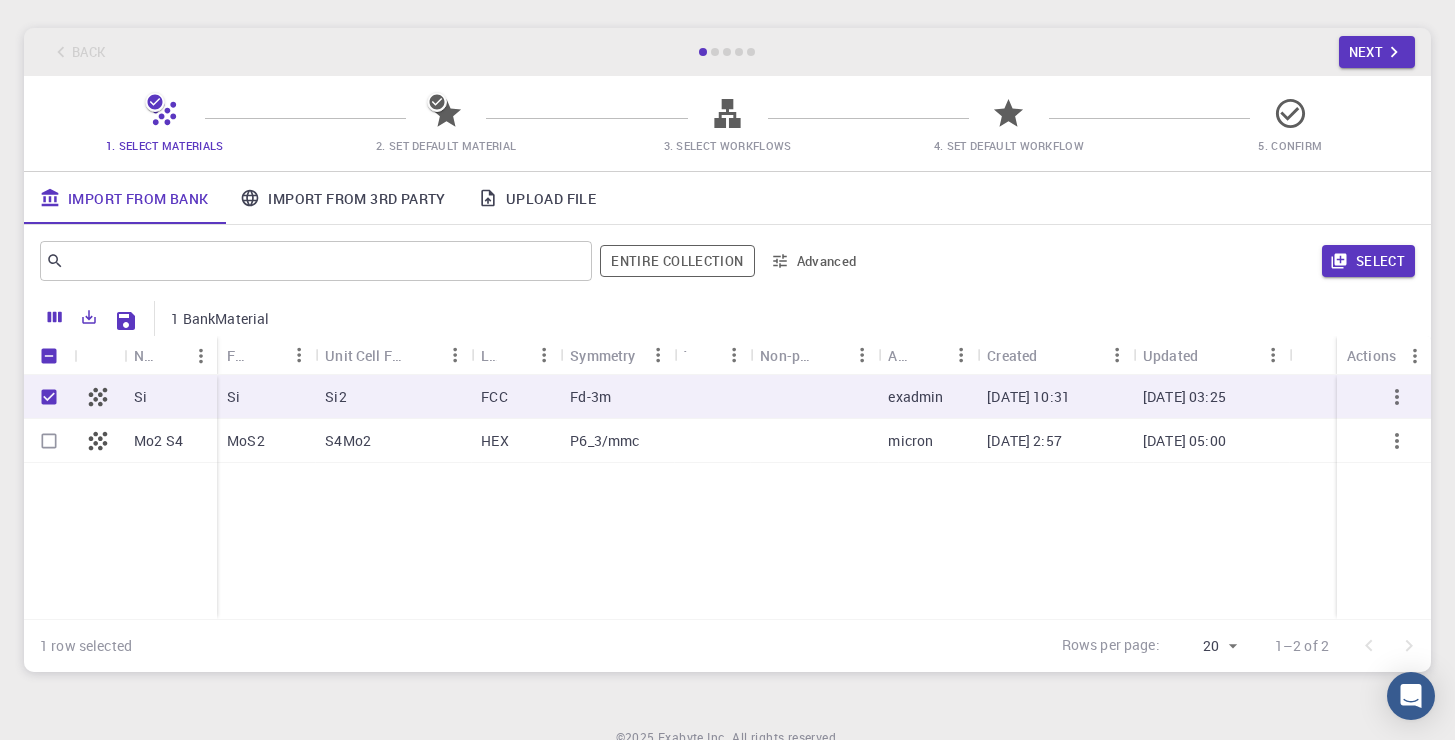 click on "exadmin" at bounding box center [915, 397] 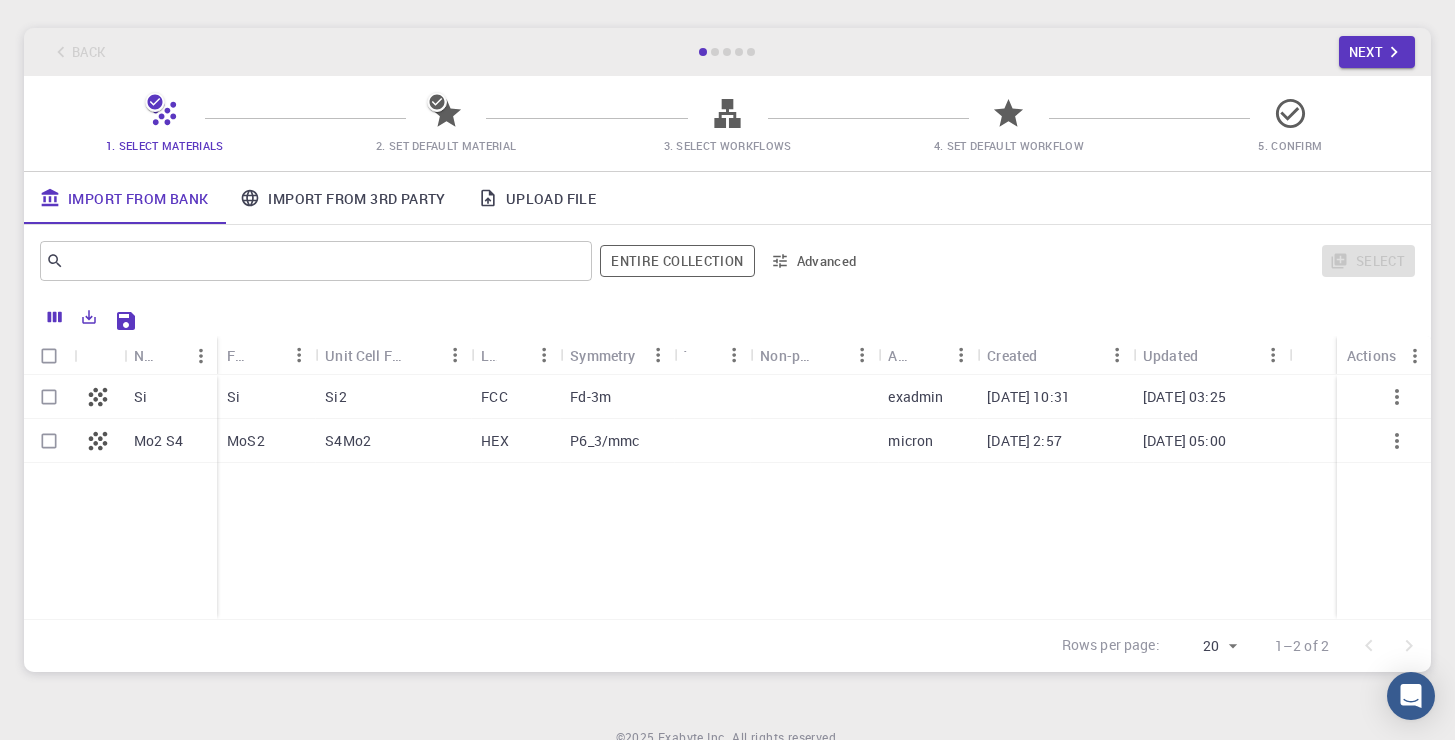 click on "exadmin" at bounding box center (915, 397) 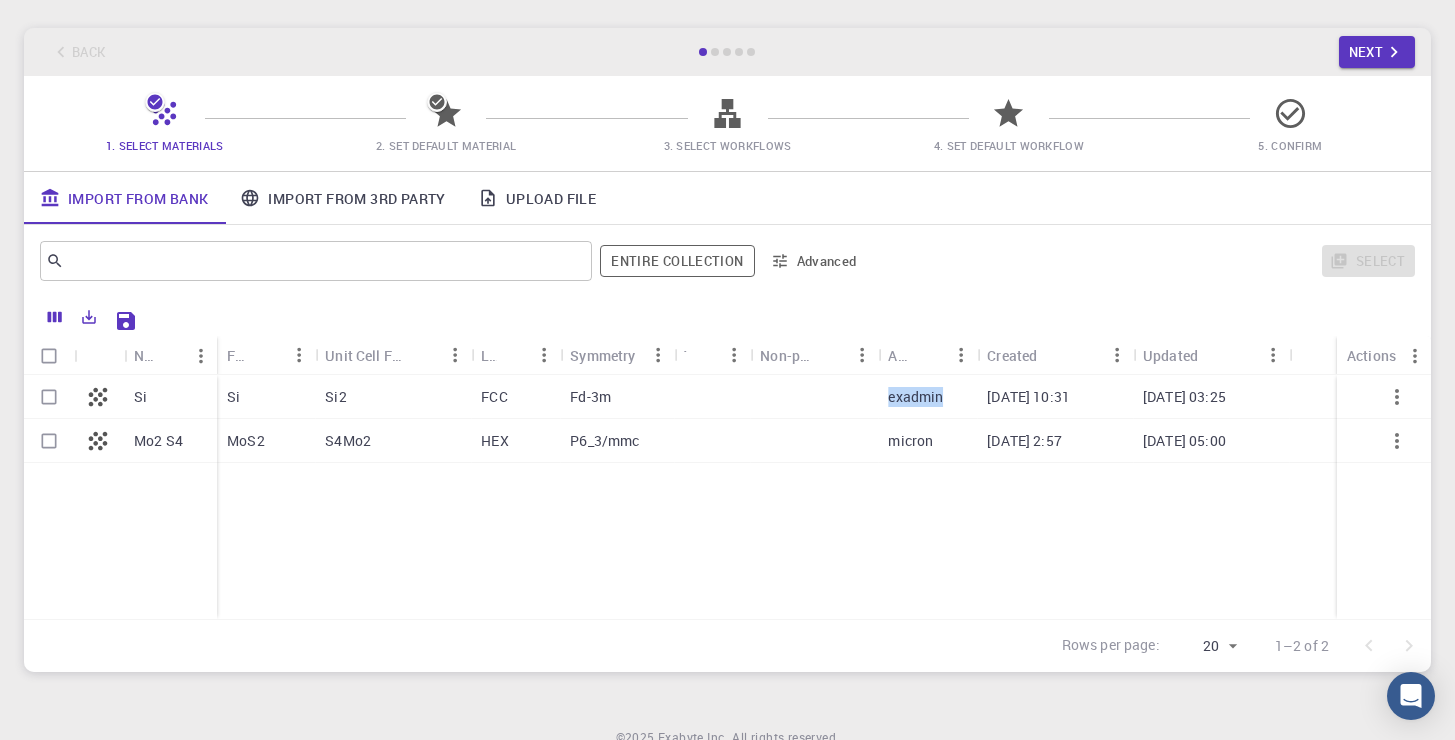 click on "exadmin" at bounding box center [915, 397] 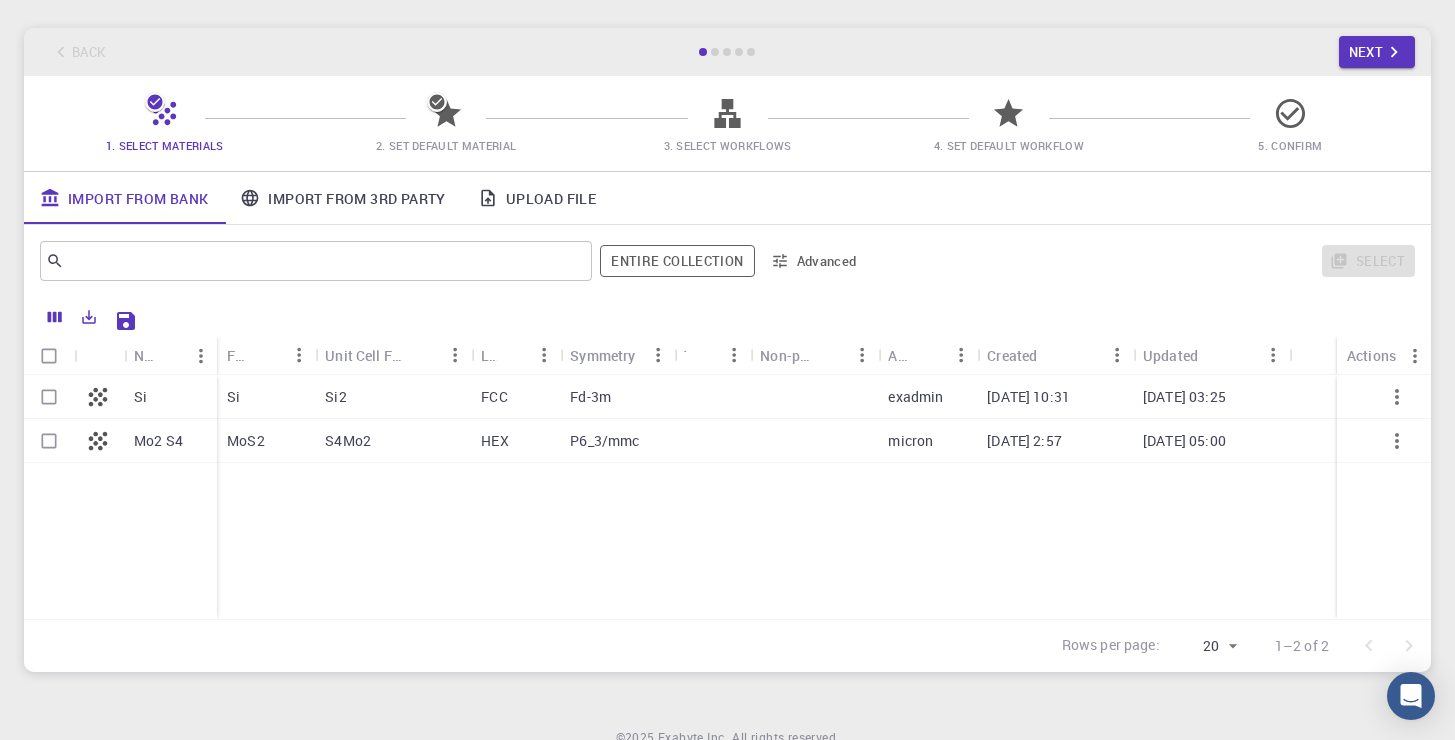 click at bounding box center (712, 397) 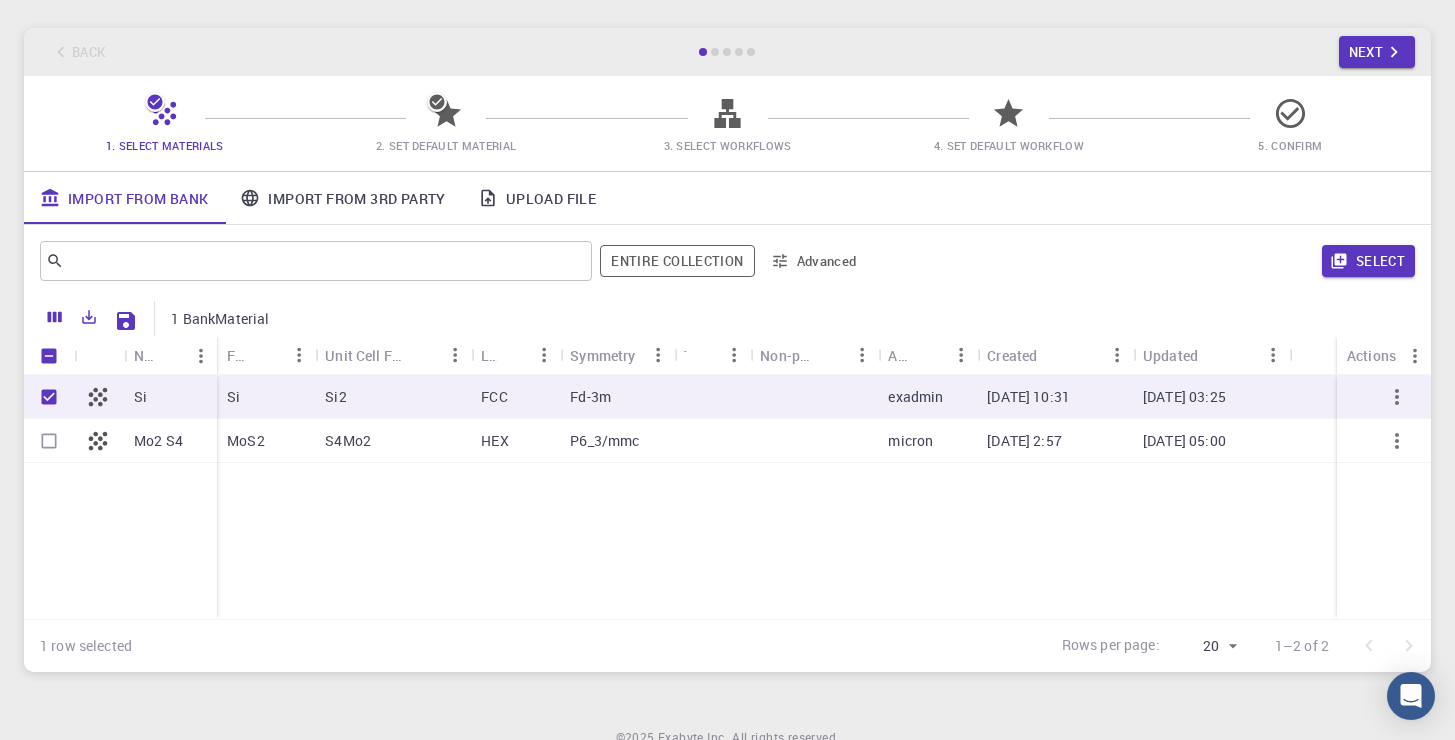 click at bounding box center (712, 441) 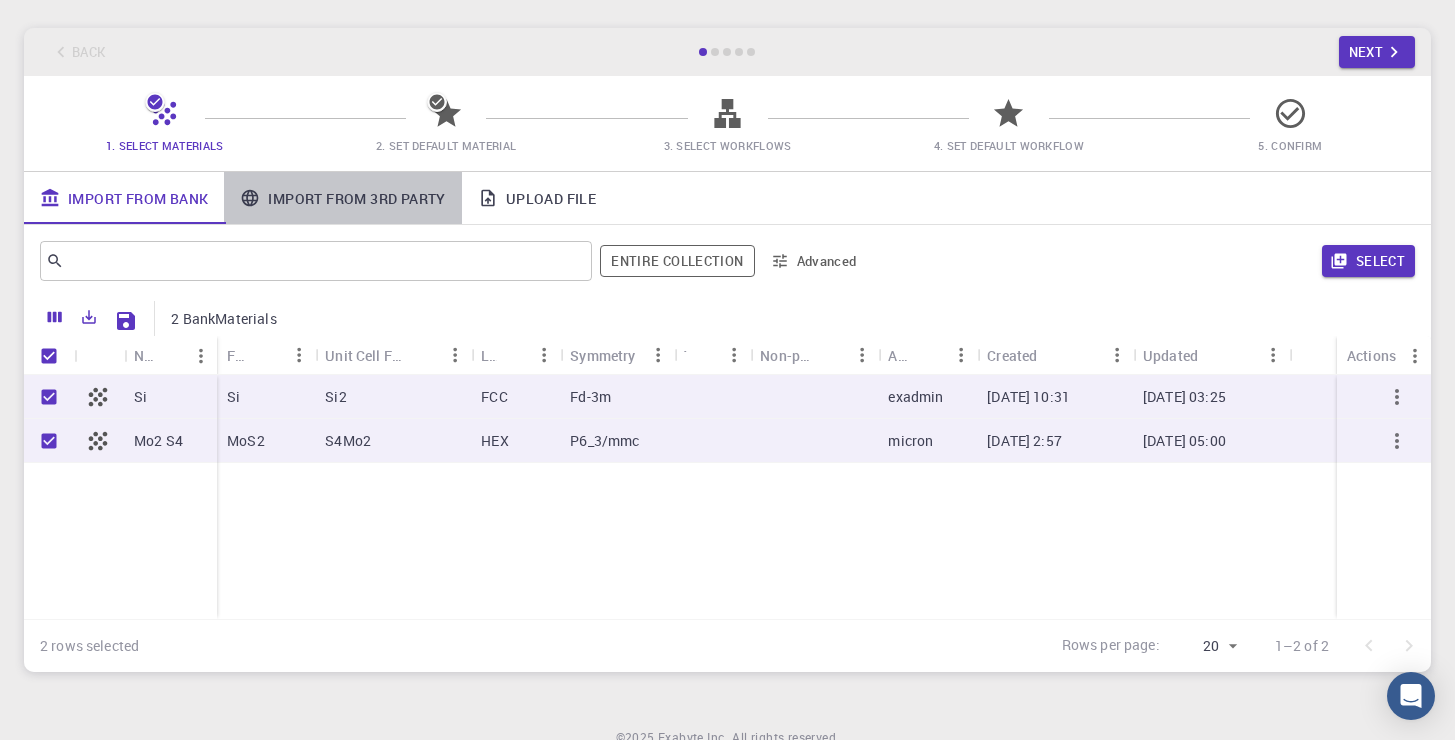 click on "Import From 3rd Party" at bounding box center [342, 198] 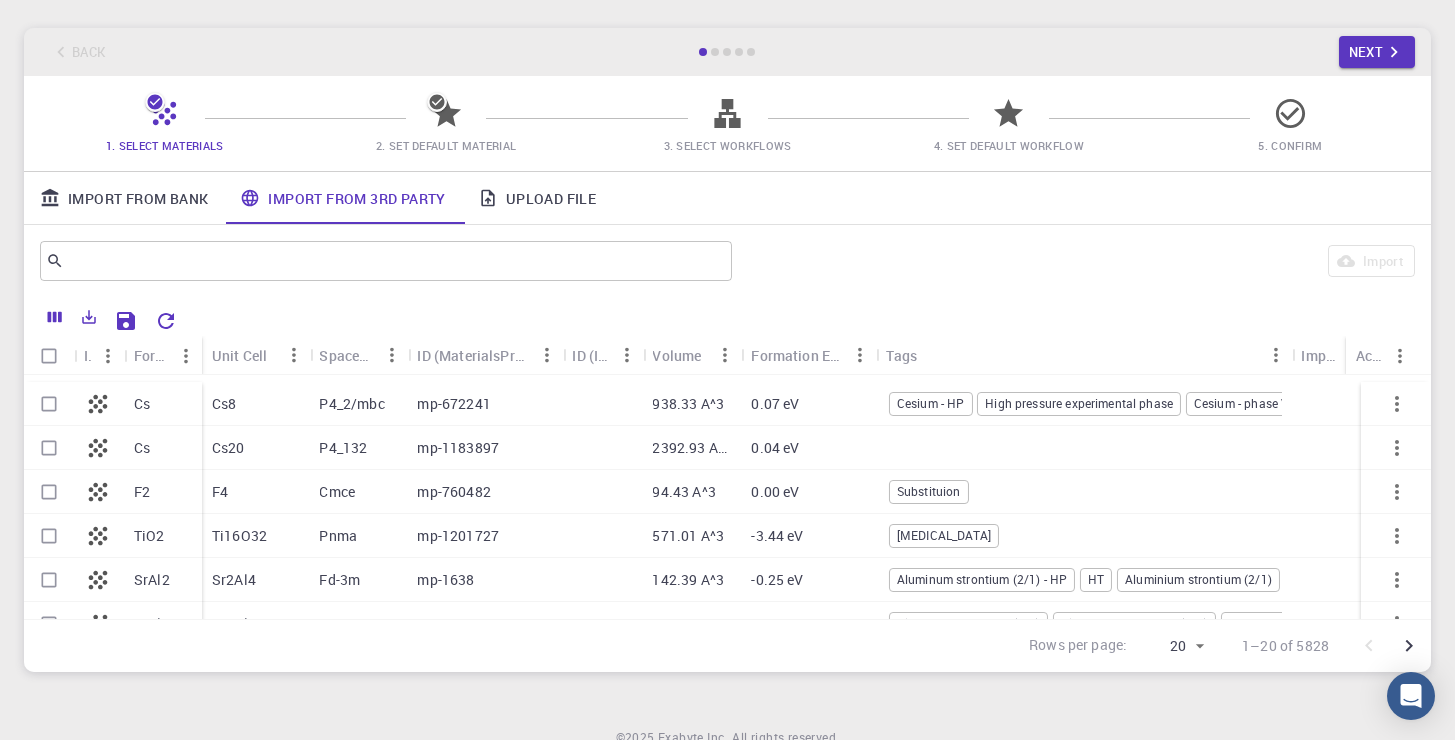 scroll, scrollTop: 651, scrollLeft: 0, axis: vertical 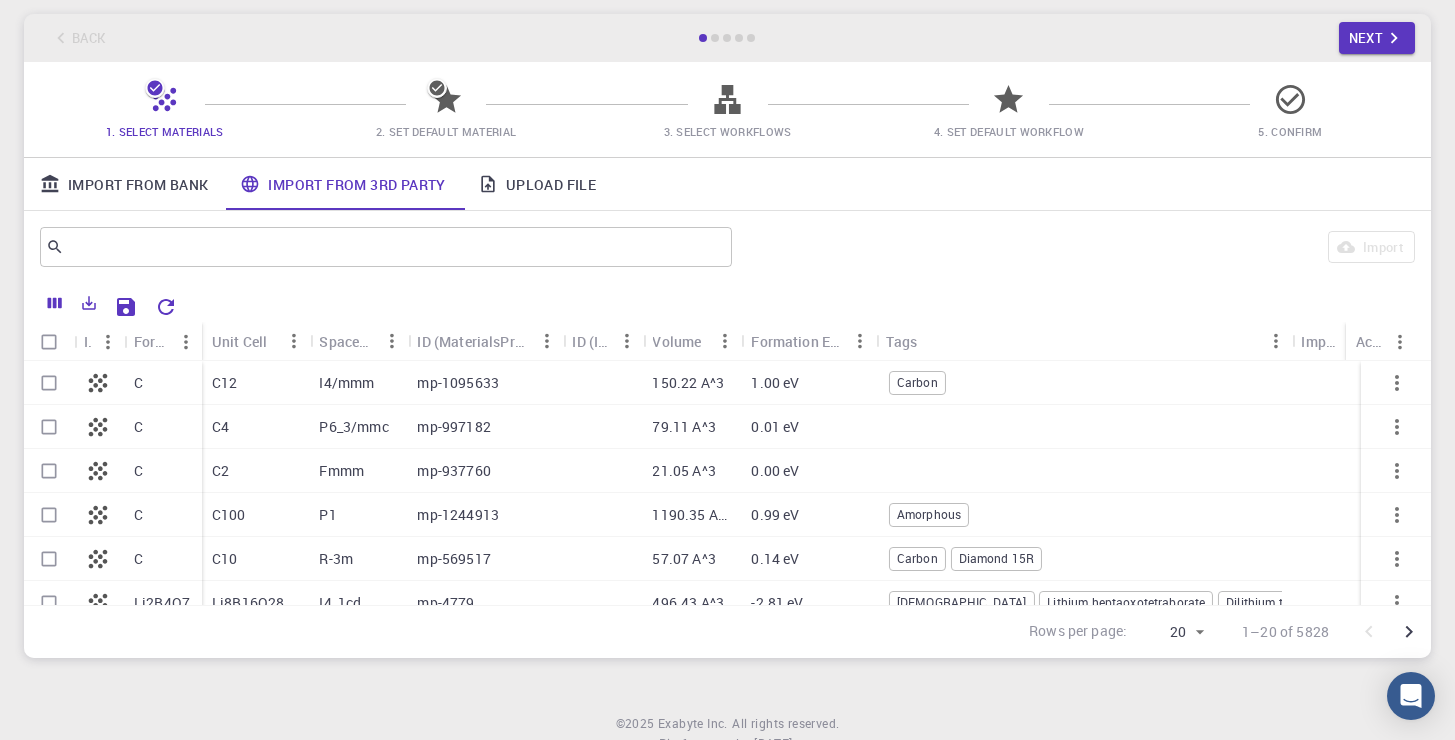 click on "Upload File" at bounding box center [537, 184] 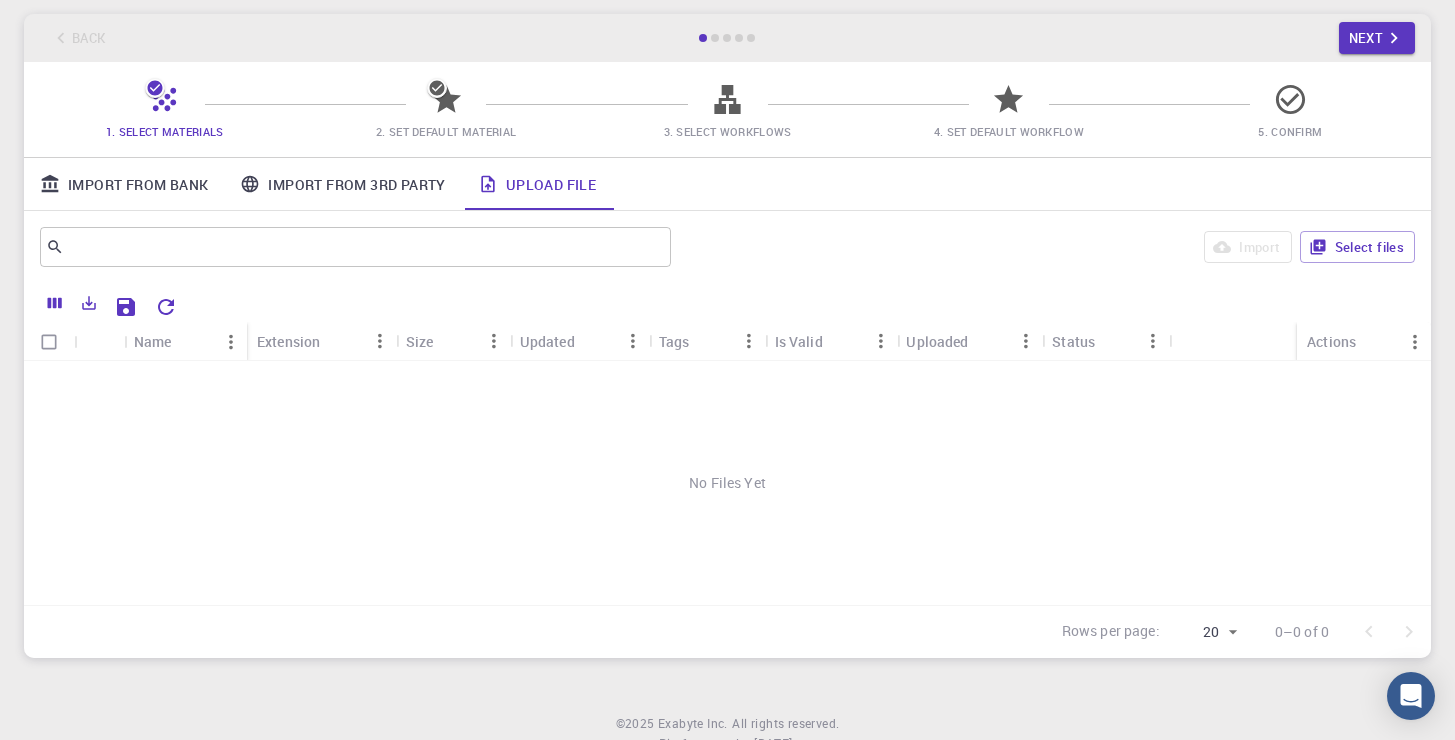 scroll, scrollTop: 0, scrollLeft: 0, axis: both 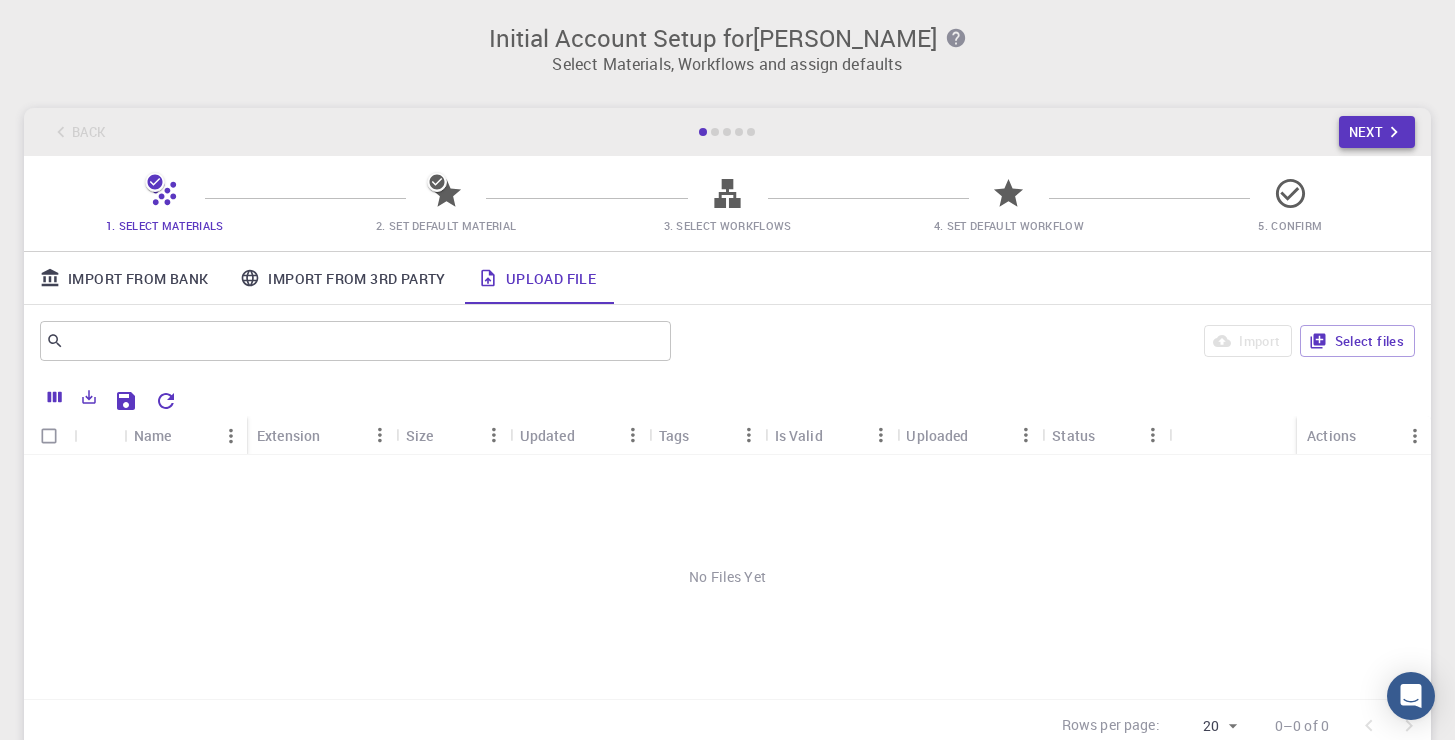 click on "Next" at bounding box center [1377, 132] 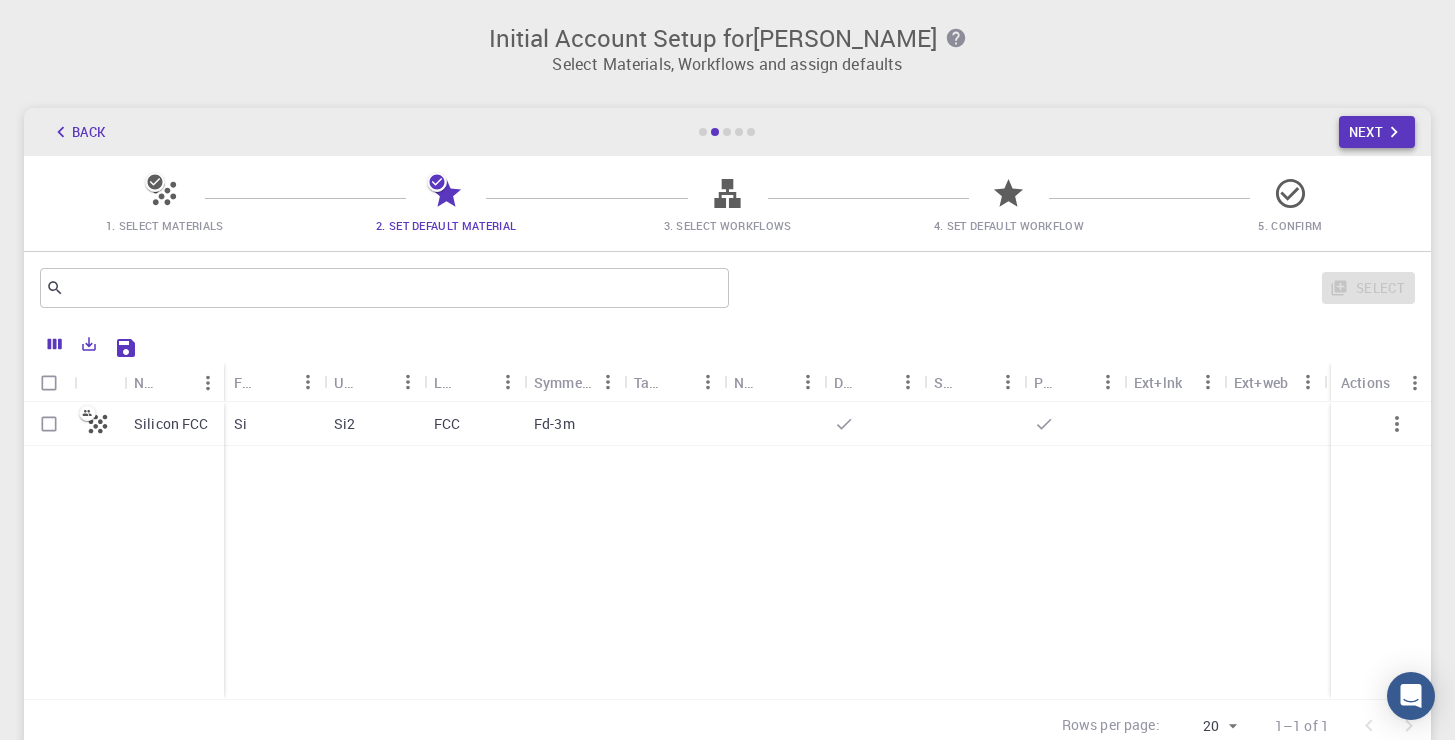 click on "Next" at bounding box center [1377, 132] 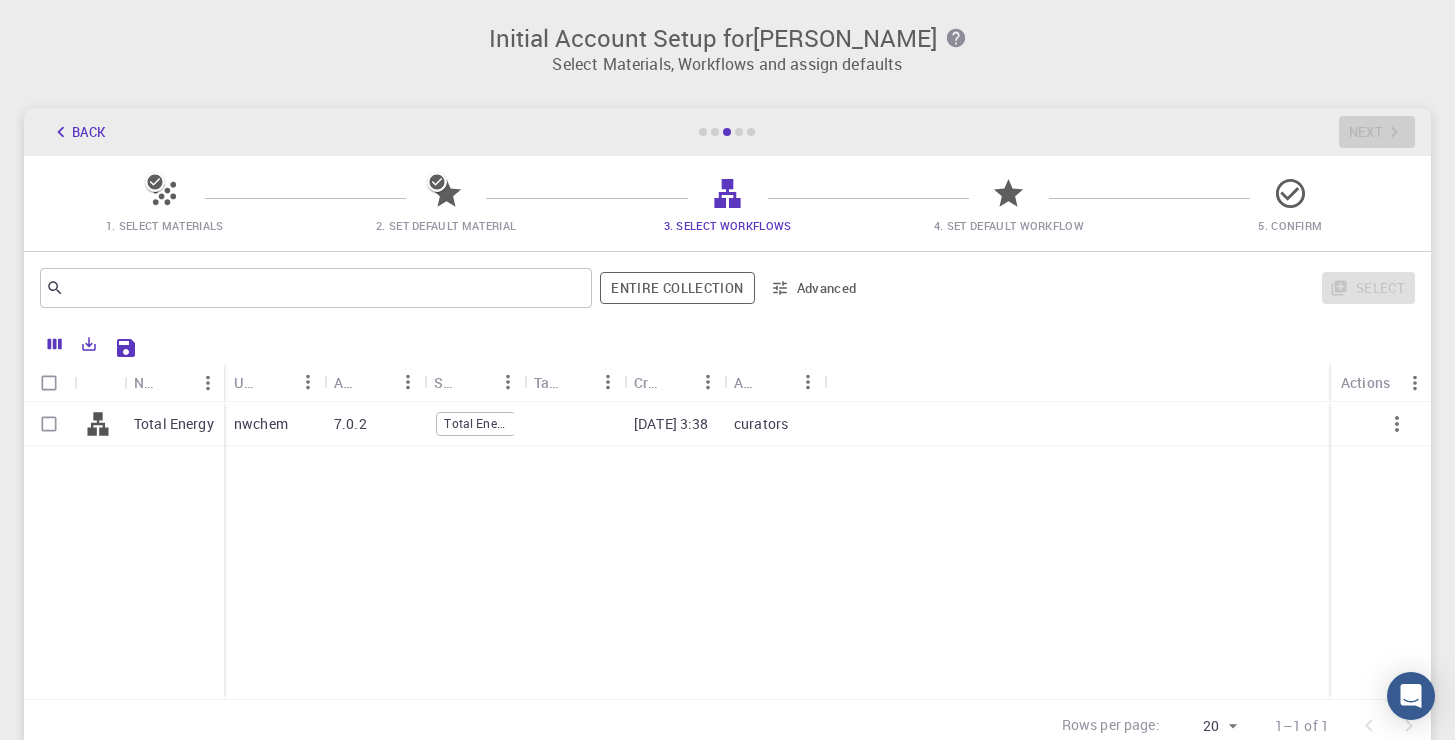 click on "7.0.2" at bounding box center (350, 424) 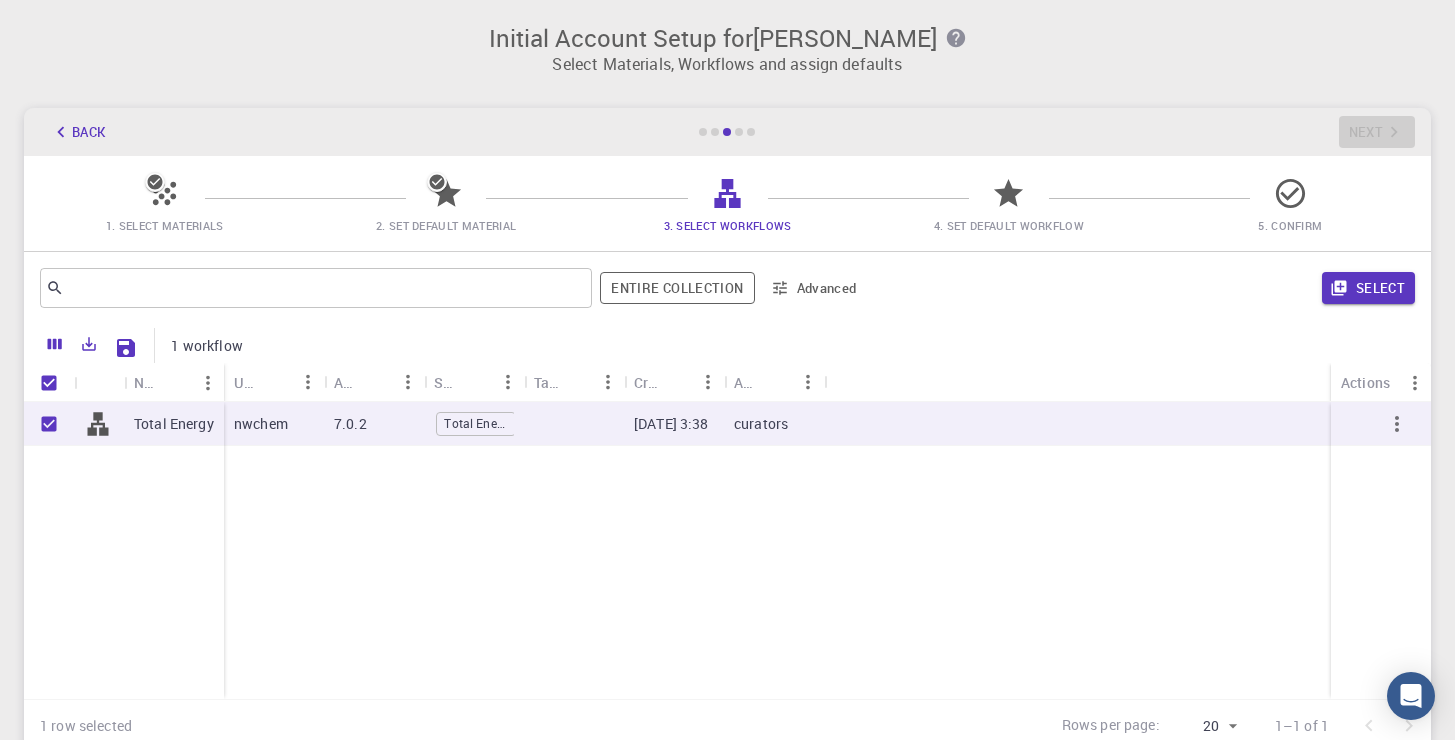click 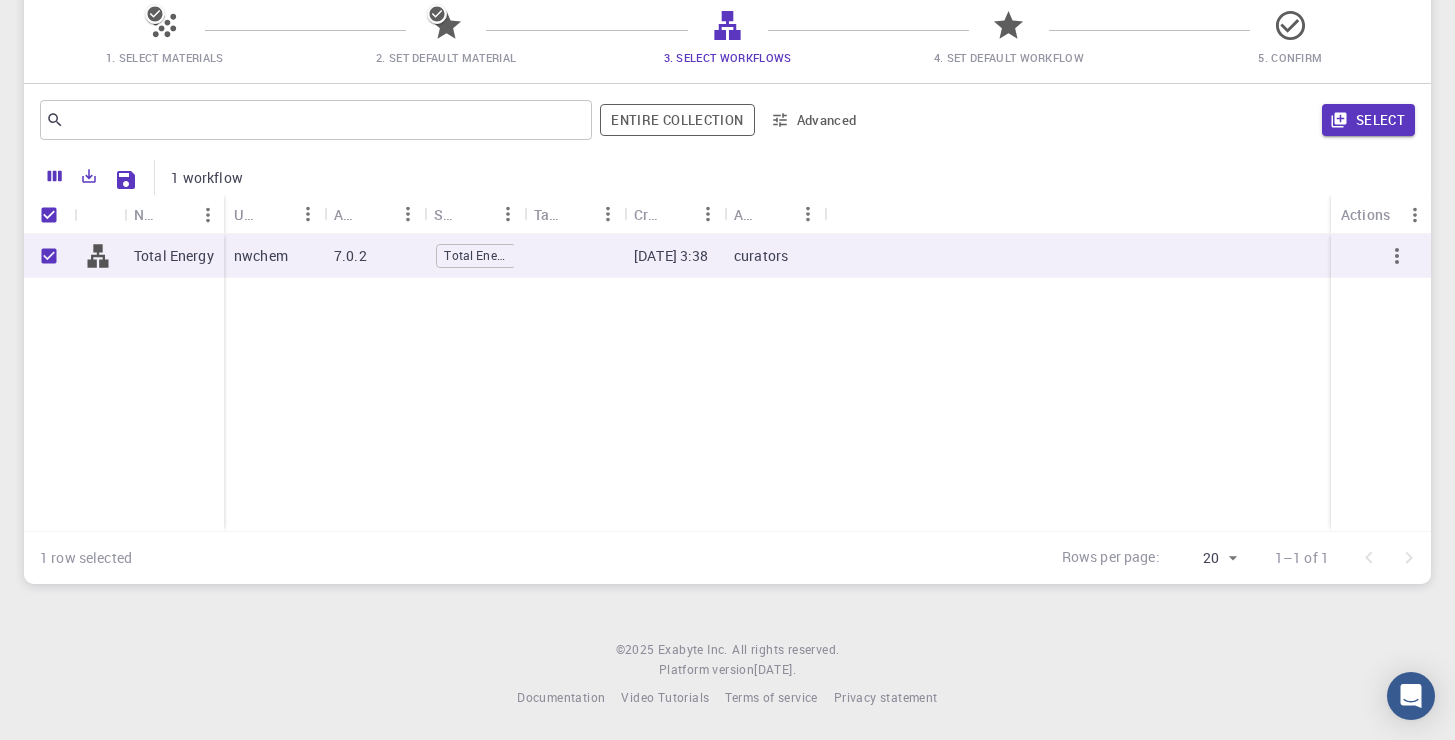 scroll, scrollTop: 0, scrollLeft: 0, axis: both 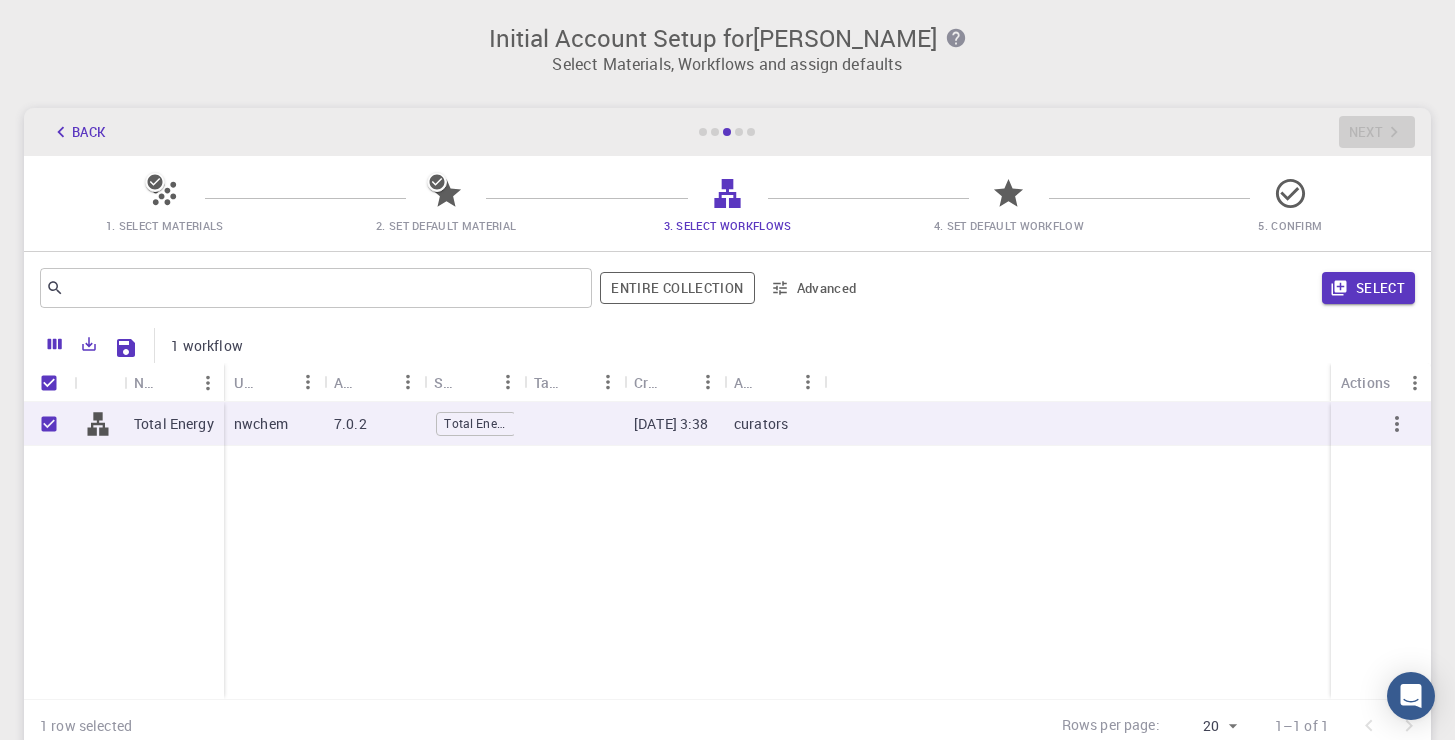 click at bounding box center (739, 132) 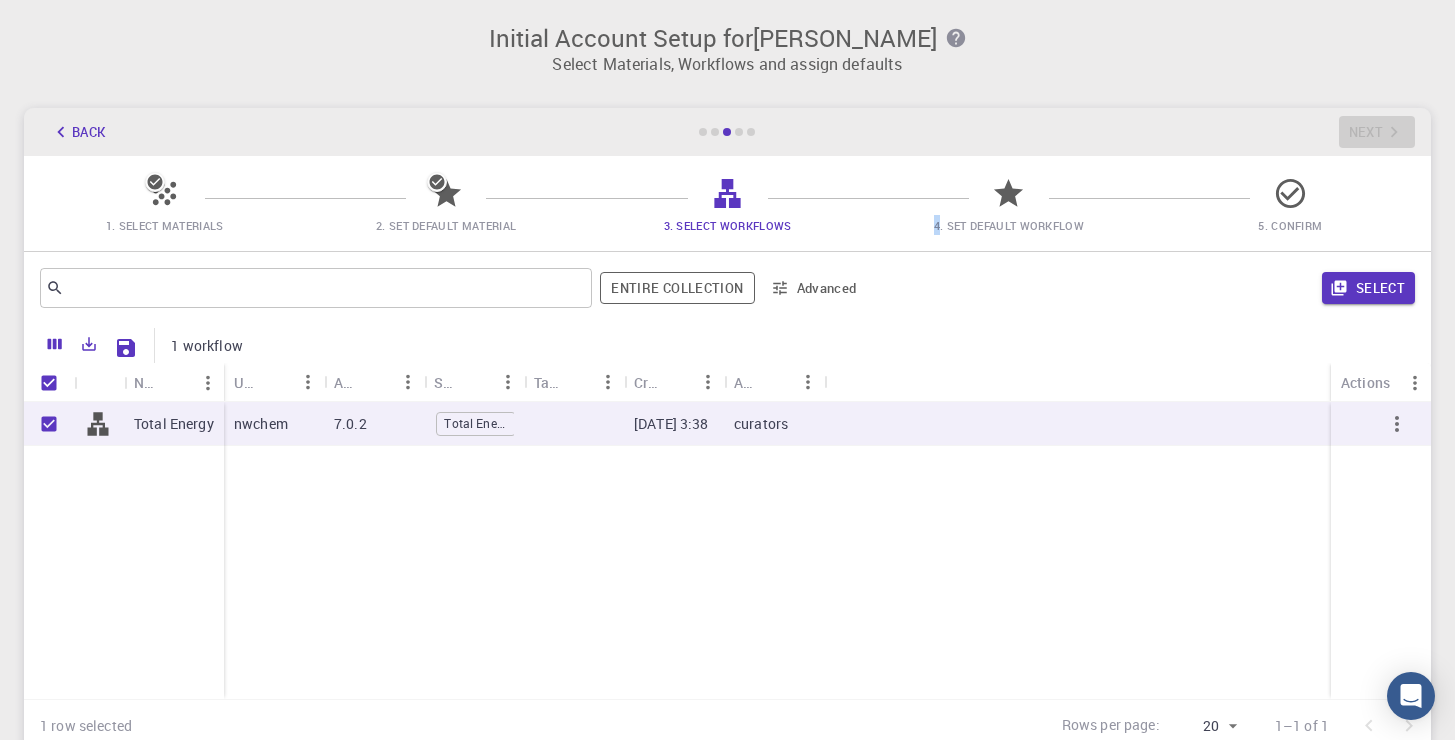 click on "1. Select Materials 2. Set Default Material 3. Select Workflows 4. Set Default Workflow 5. Confirm" at bounding box center [727, 203] 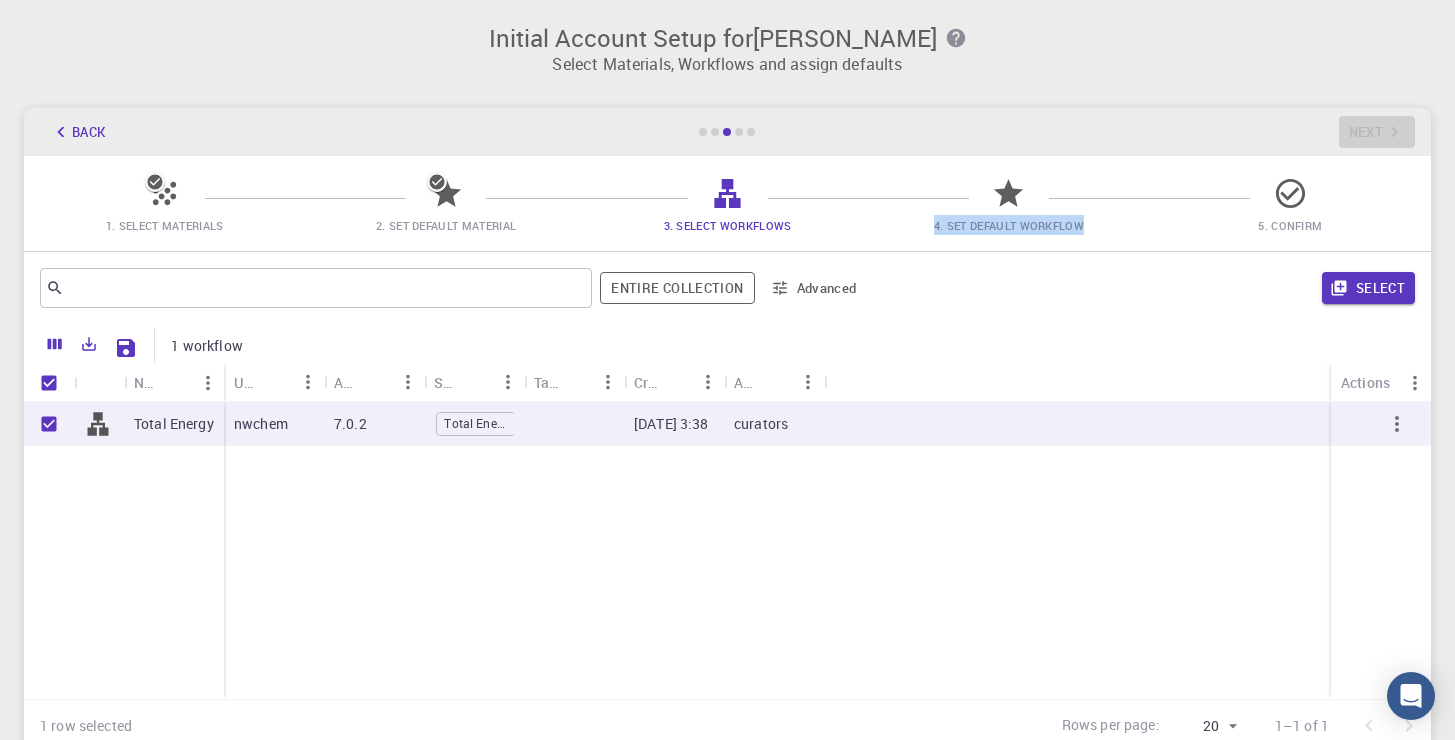 click on "1. Select Materials 2. Set Default Material 3. Select Workflows 4. Set Default Workflow 5. Confirm" at bounding box center (727, 203) 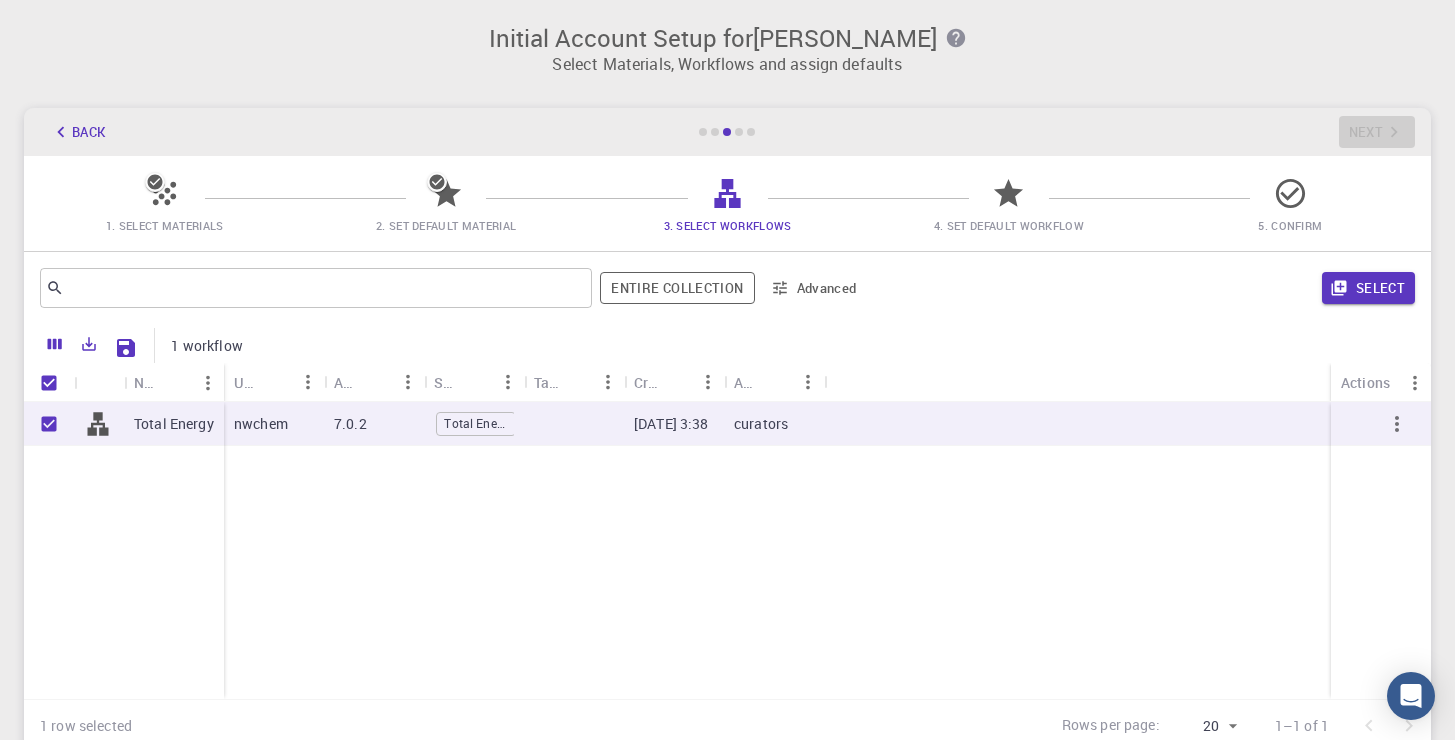 drag, startPoint x: 1370, startPoint y: 91, endPoint x: 1378, endPoint y: 99, distance: 11.313708 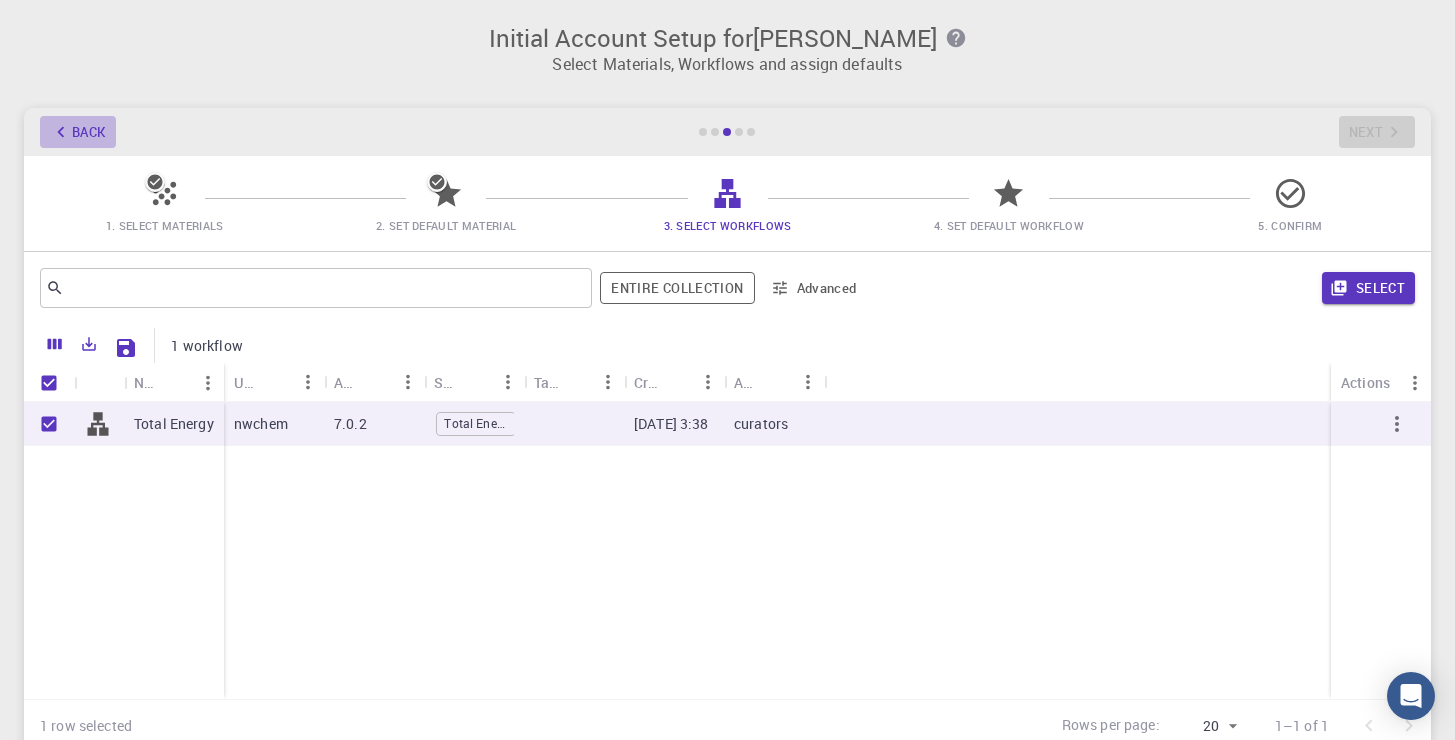 click on "Back" at bounding box center (78, 132) 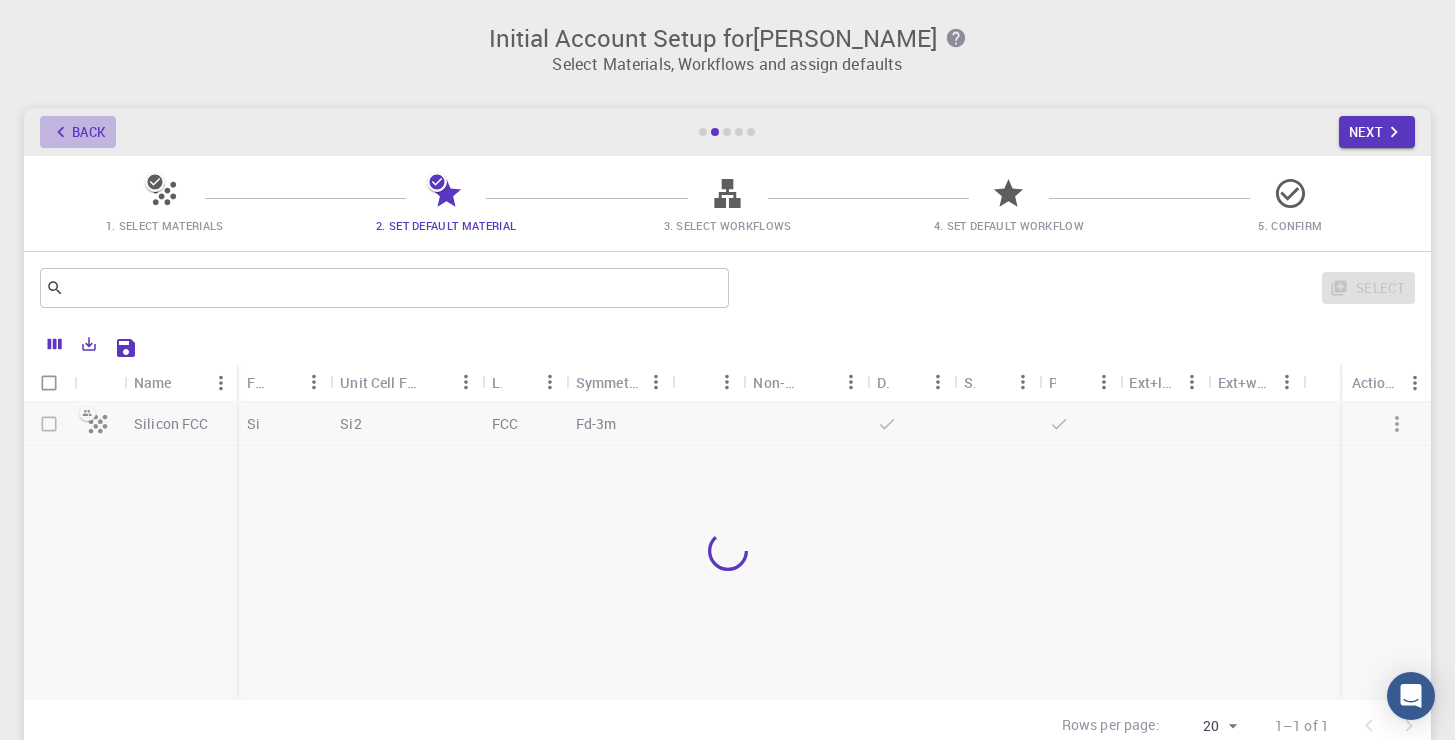 click on "Back" at bounding box center [78, 132] 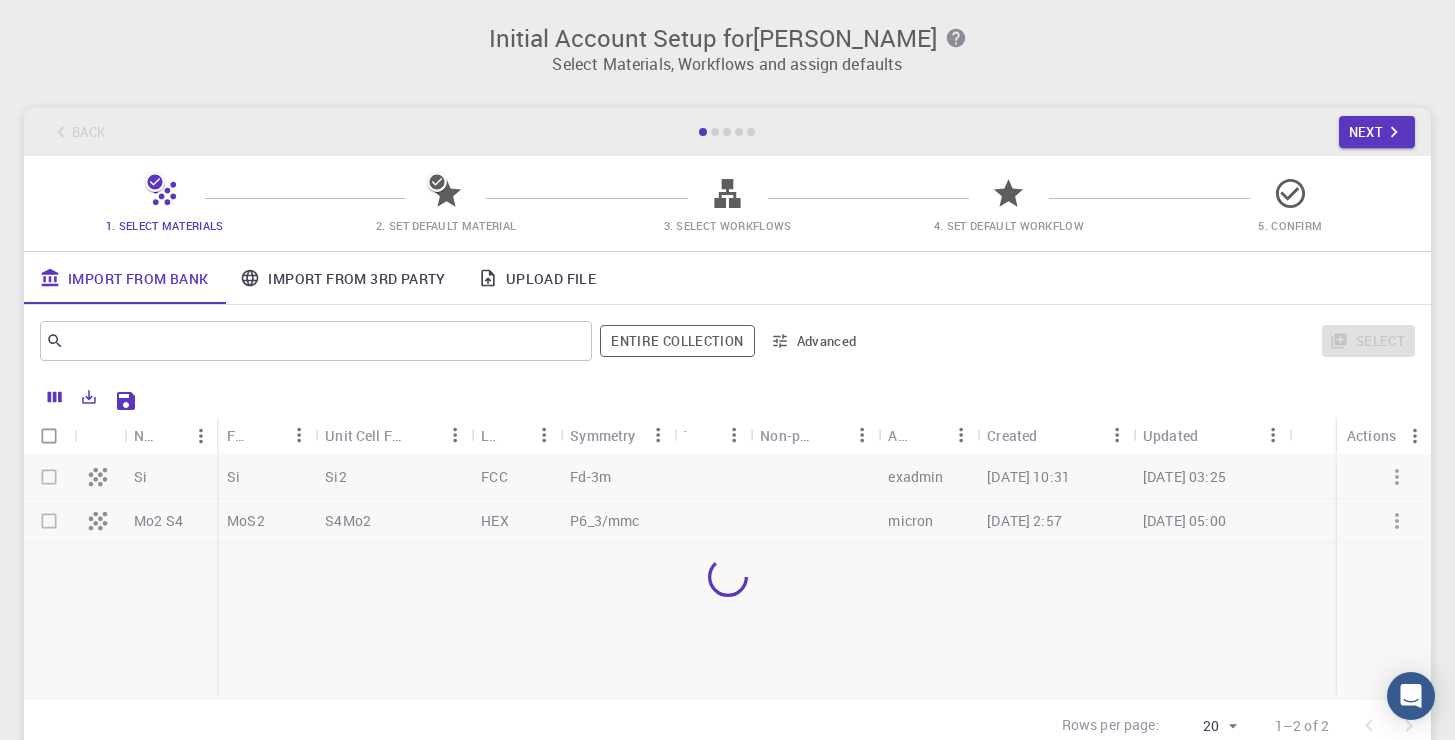 click on "Back Next" at bounding box center [727, 132] 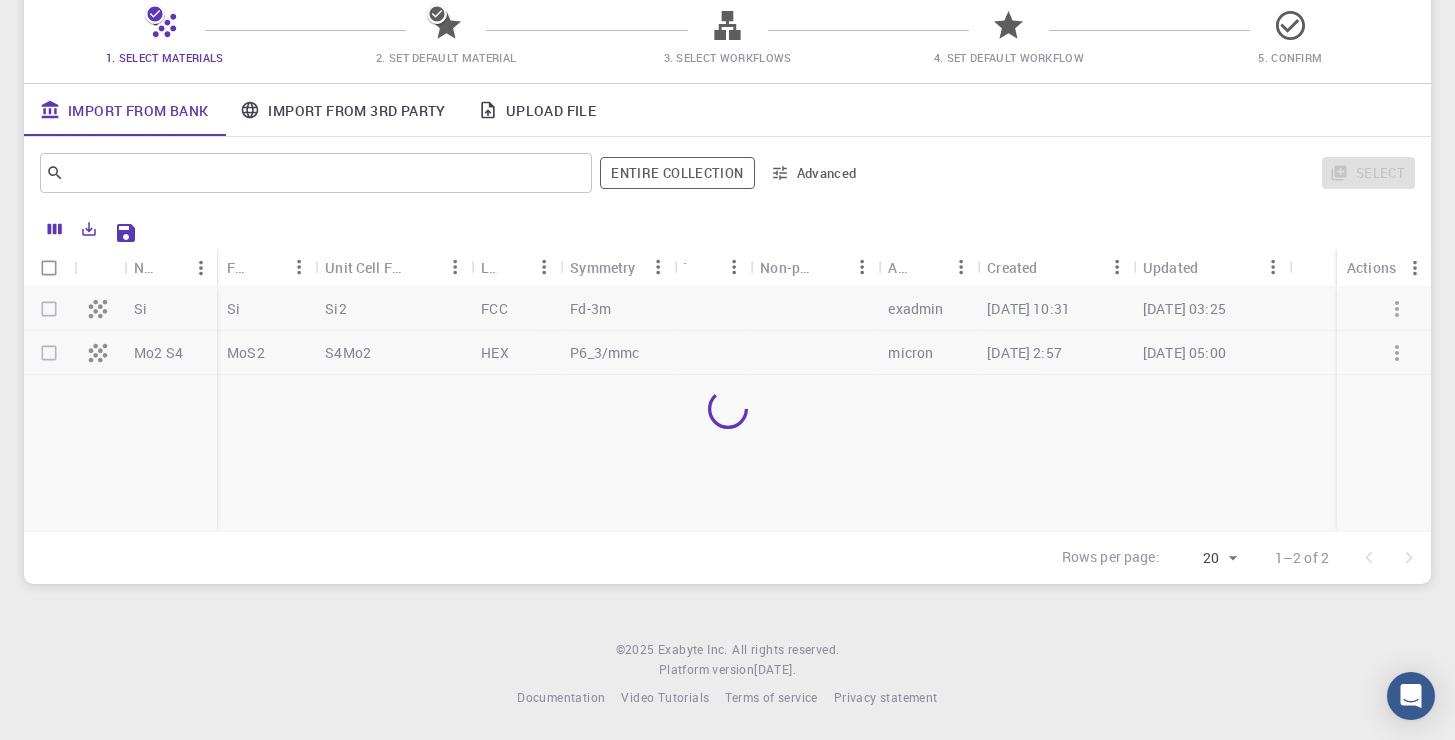 scroll, scrollTop: 0, scrollLeft: 0, axis: both 